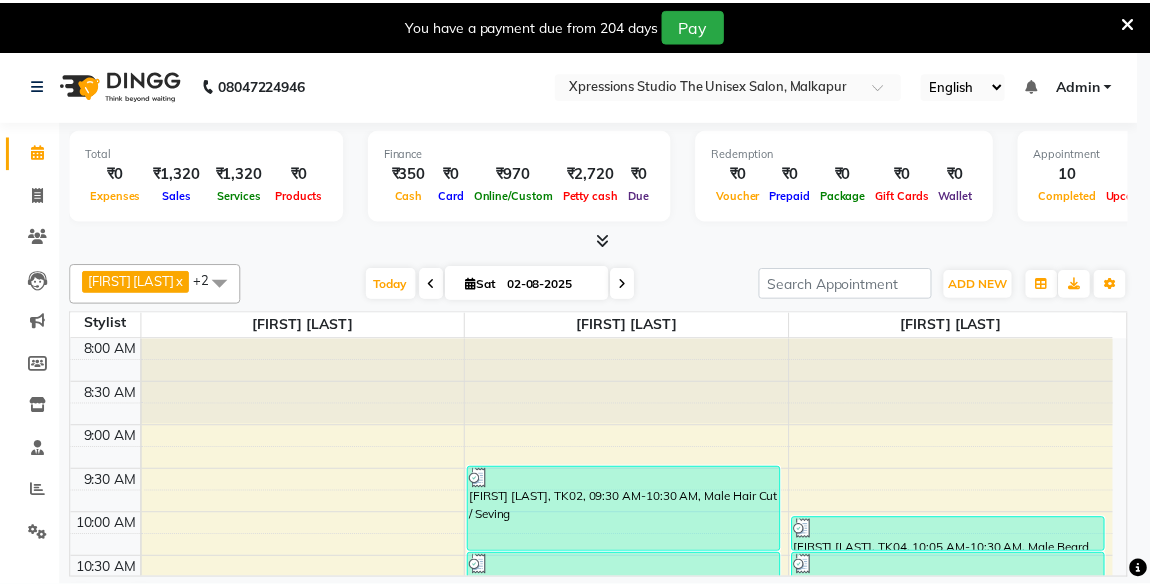 scroll, scrollTop: 0, scrollLeft: 0, axis: both 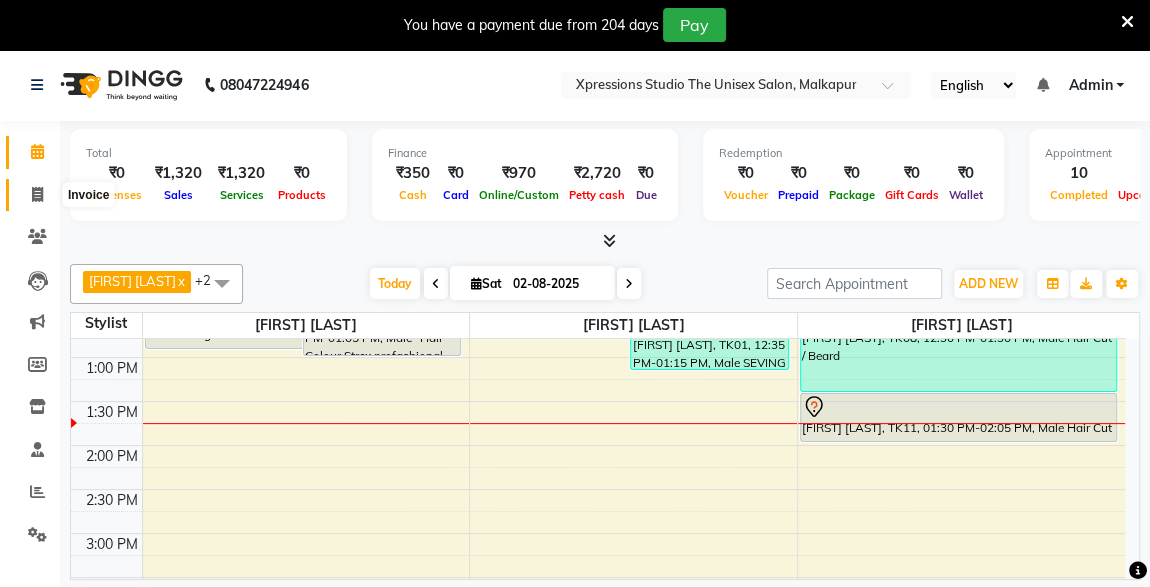 click 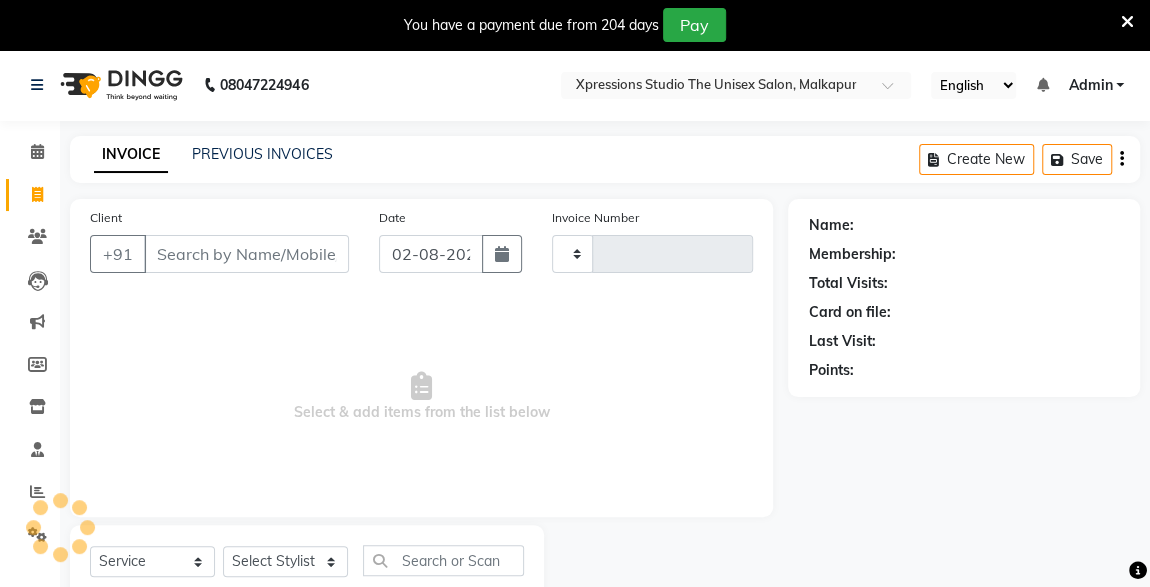 type on "3692" 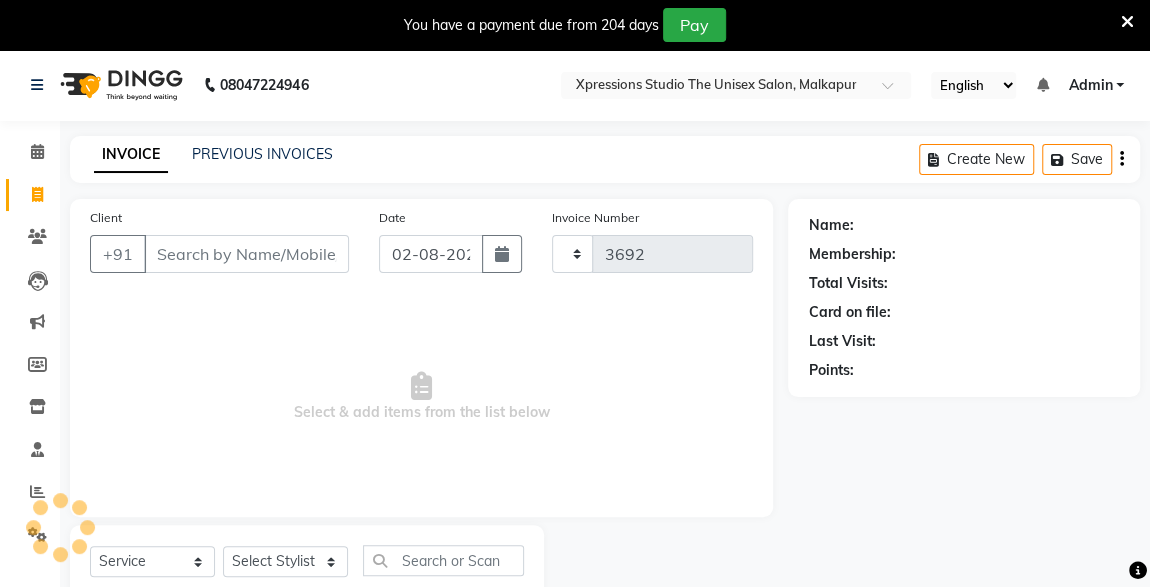 select on "7003" 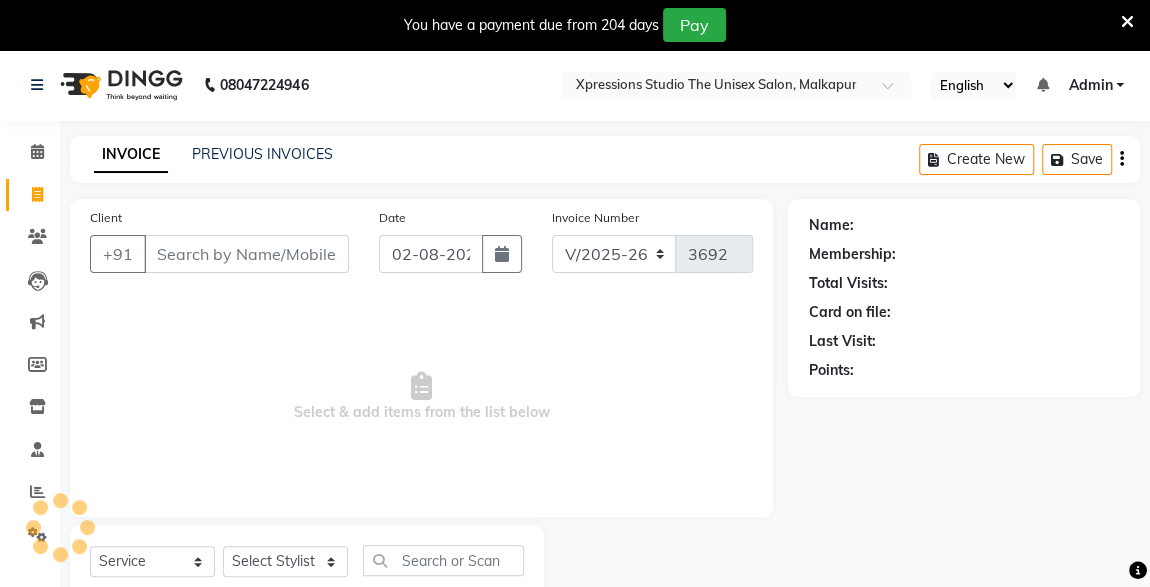 click on "Client" at bounding box center [246, 254] 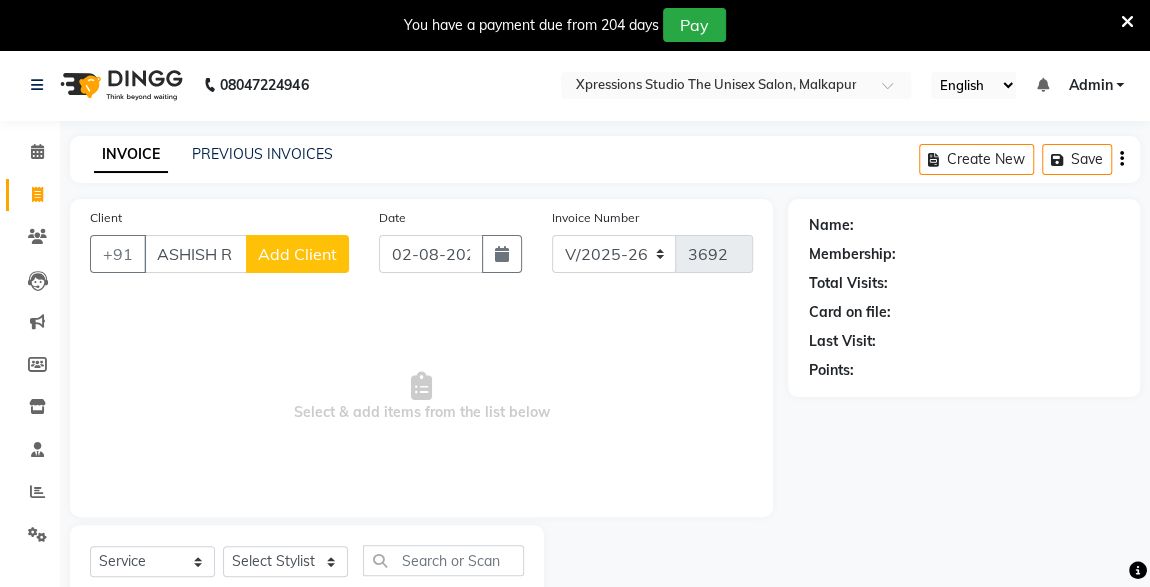 scroll, scrollTop: 0, scrollLeft: 0, axis: both 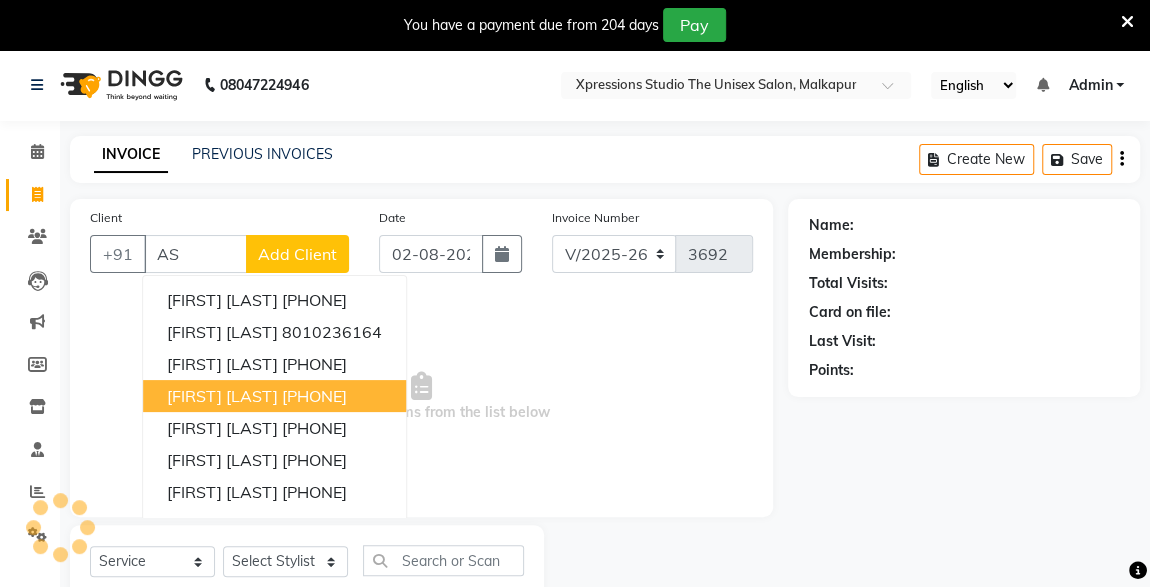 type on "A" 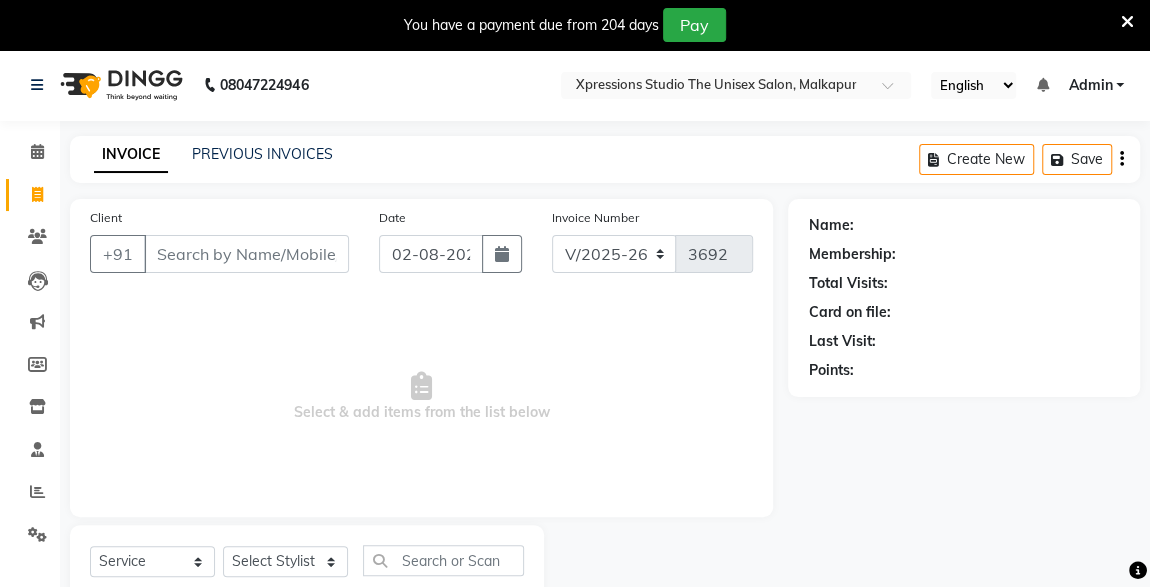 type on "9" 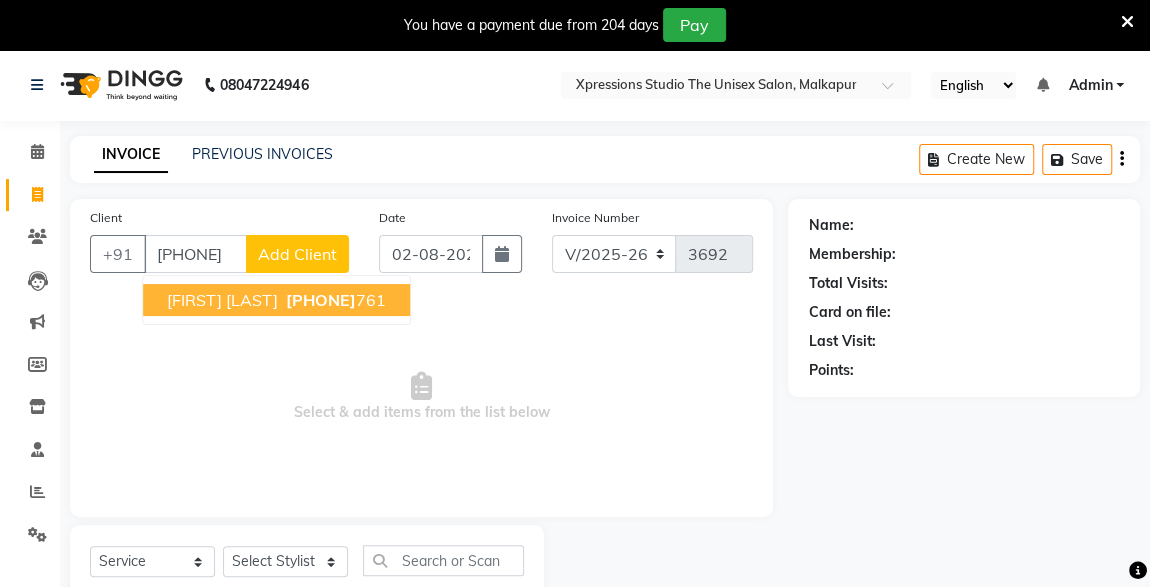 click on "7397922" at bounding box center (321, 300) 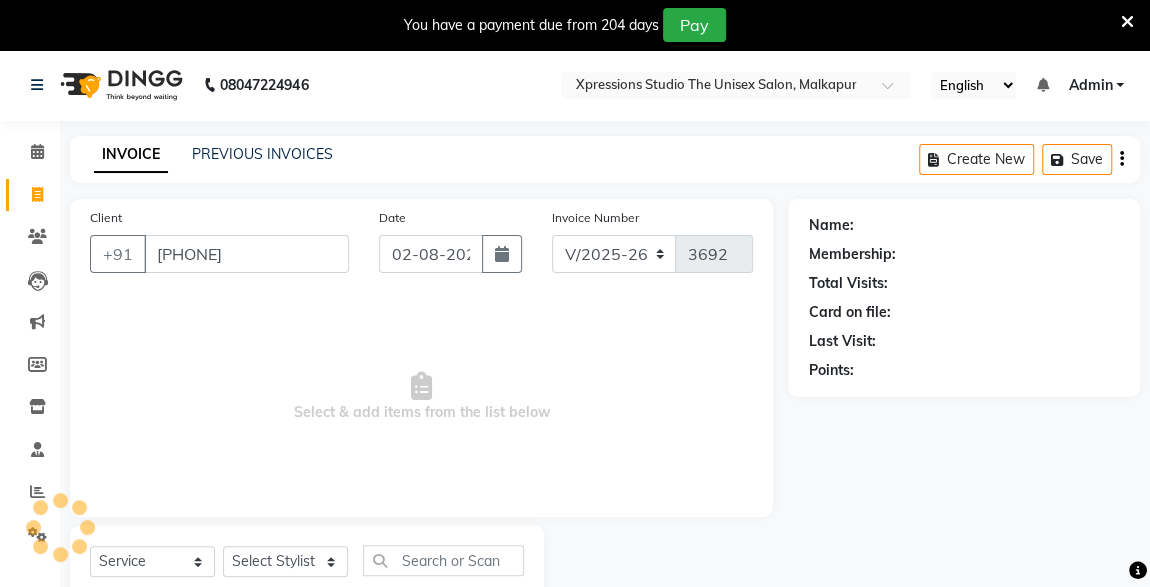 type on "7397922761" 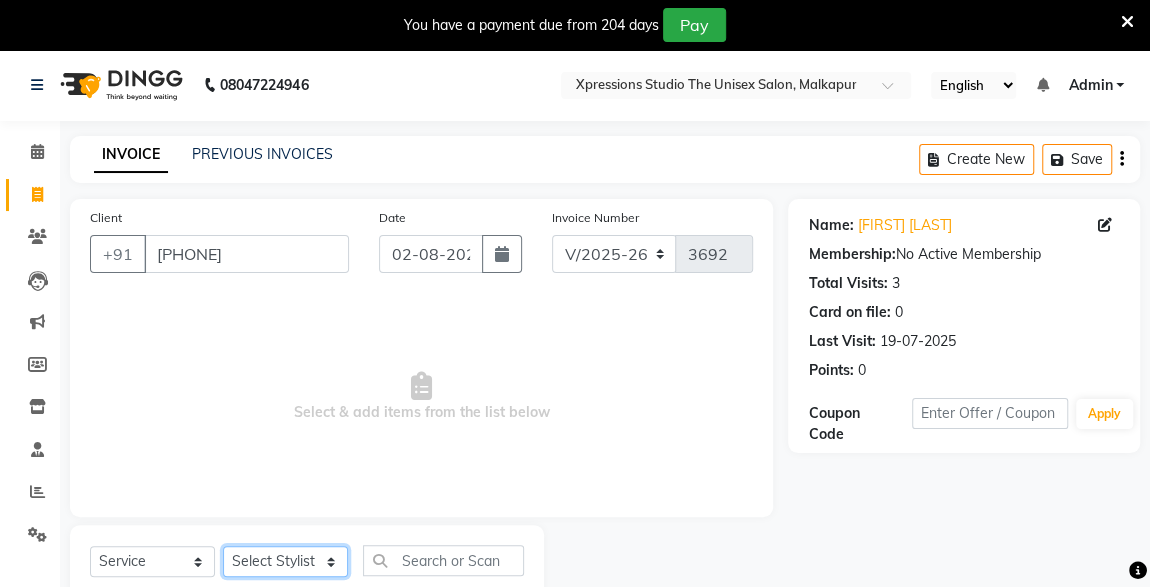 drag, startPoint x: 269, startPoint y: 569, endPoint x: 287, endPoint y: 459, distance: 111.463 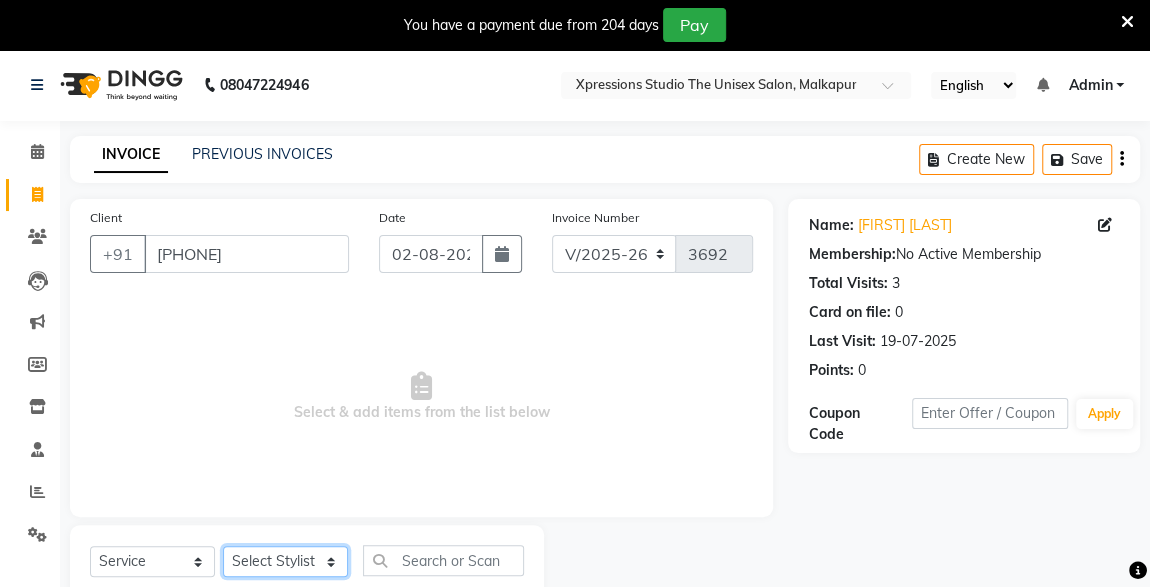 click on "Client +91 7397922761 Date 02-08-2025 Invoice Number V/2025 V/2025-26 3692  Select & add items from the list below  Select  Service  Product  Membership  Package Voucher Prepaid Gift Card  Select Stylist ADESH RAUT ROHAN BABHULKAR ROSHAN TANDULKAR" 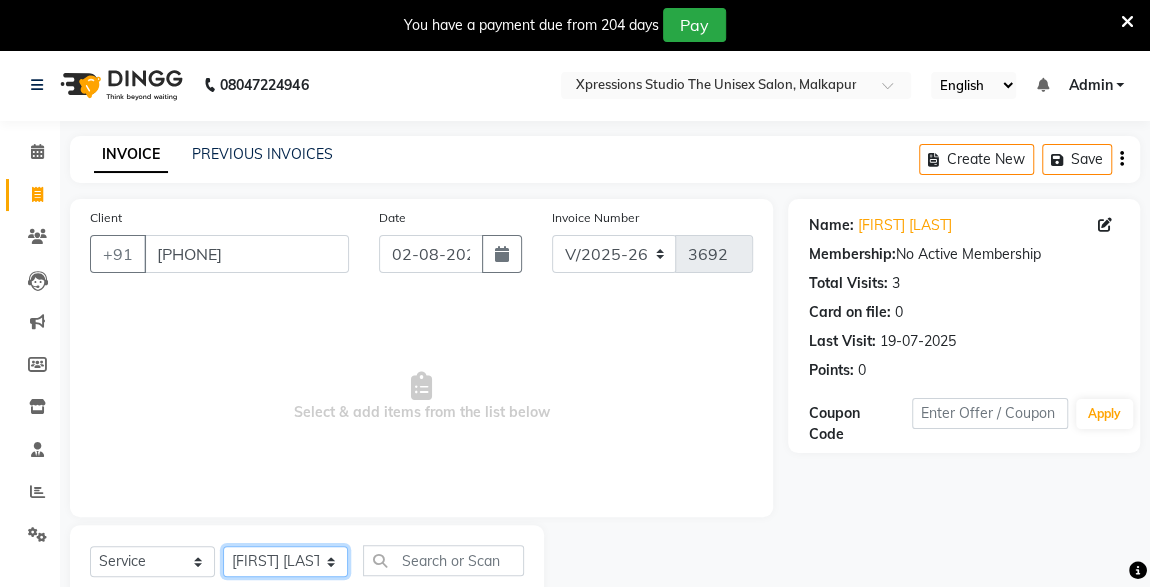 click on "Select Stylist [FIRST] [LAST] [FIRST] [LAST] [FIRST] [LAST]" 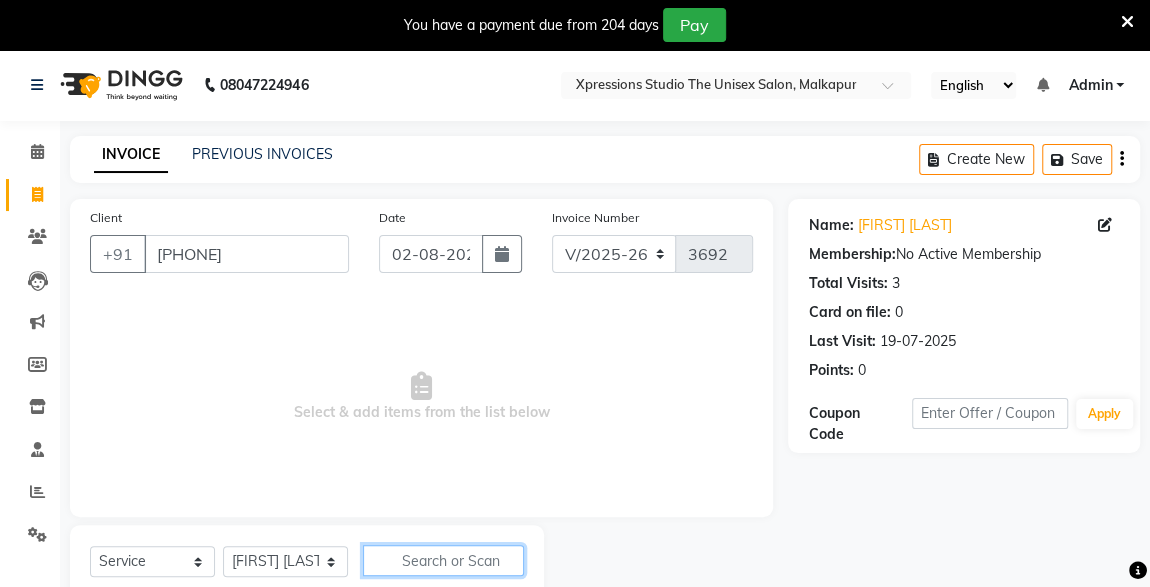 click 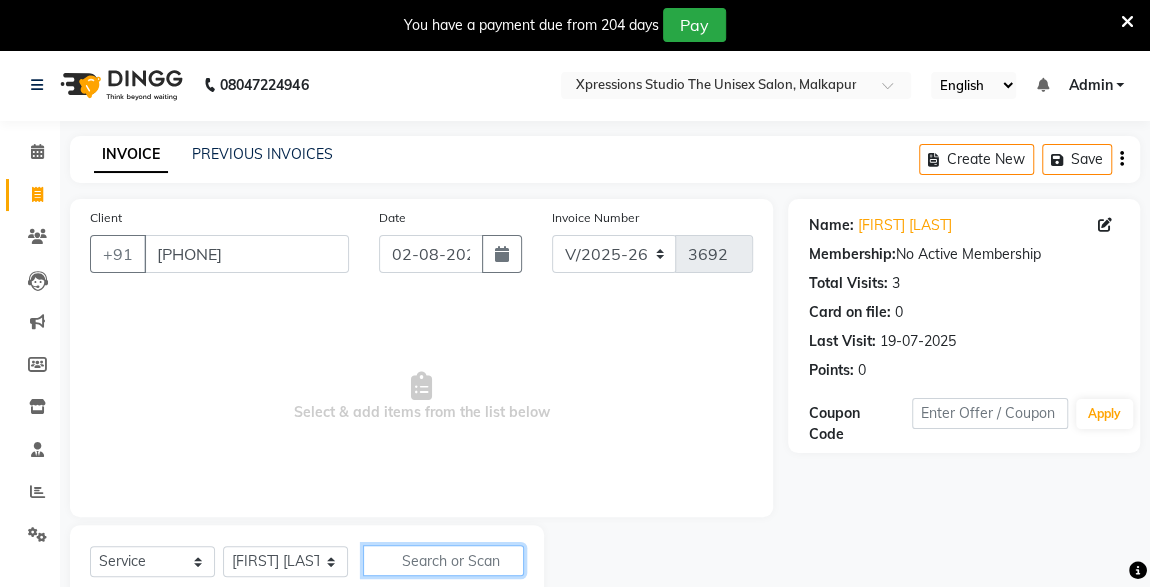 click 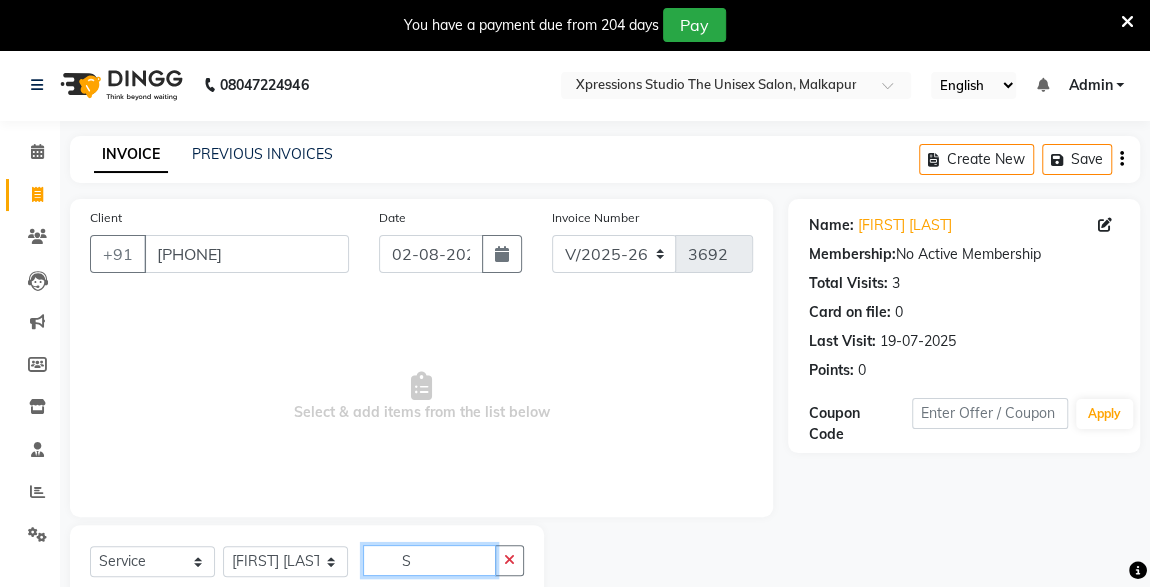 type on "SE" 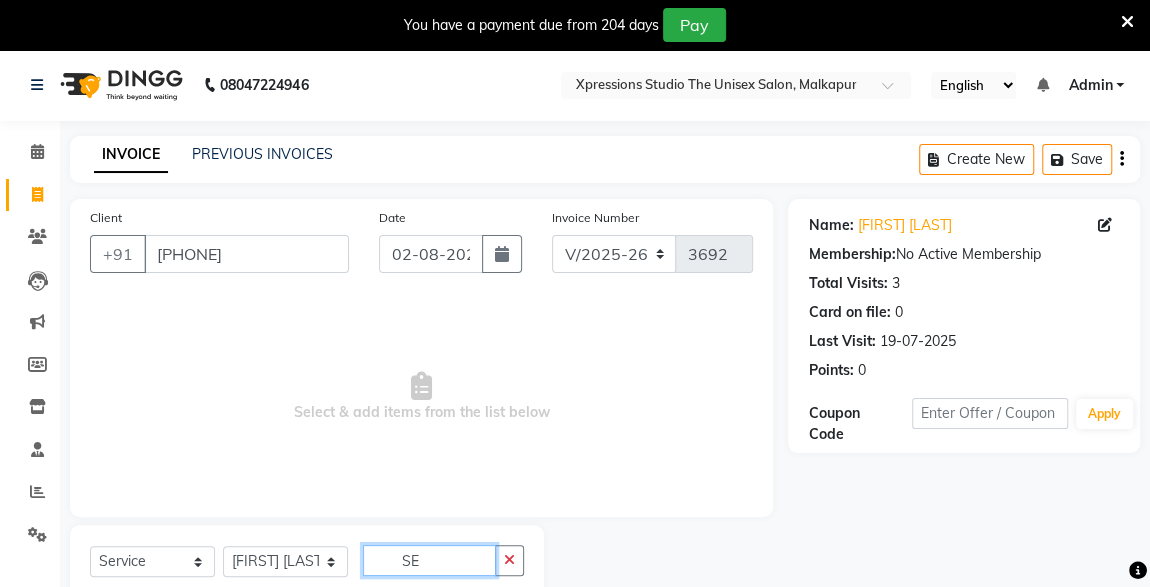 click on "SE" 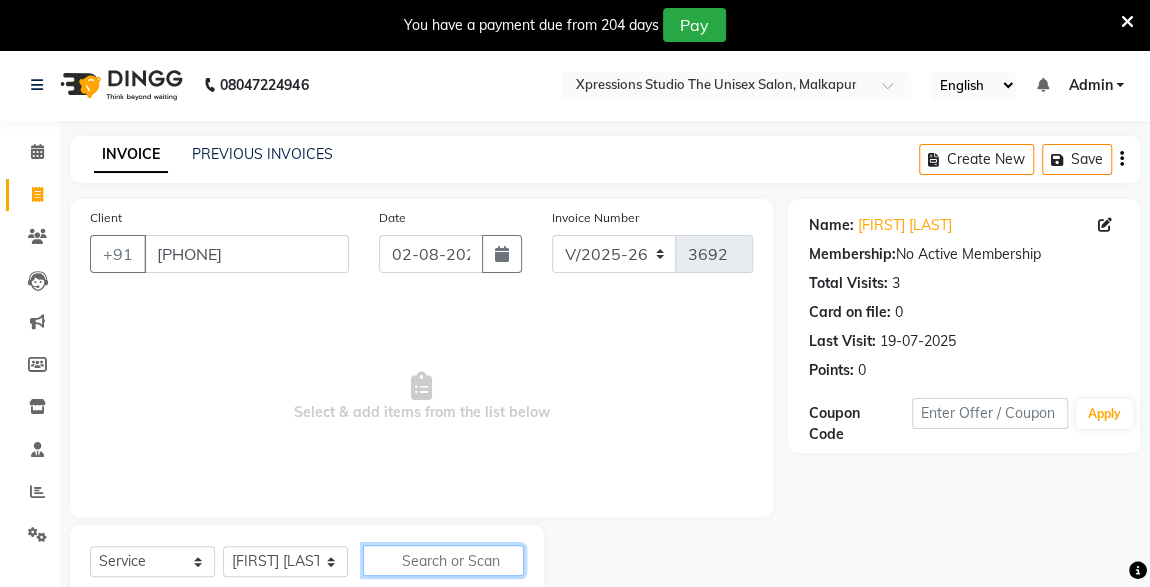 click 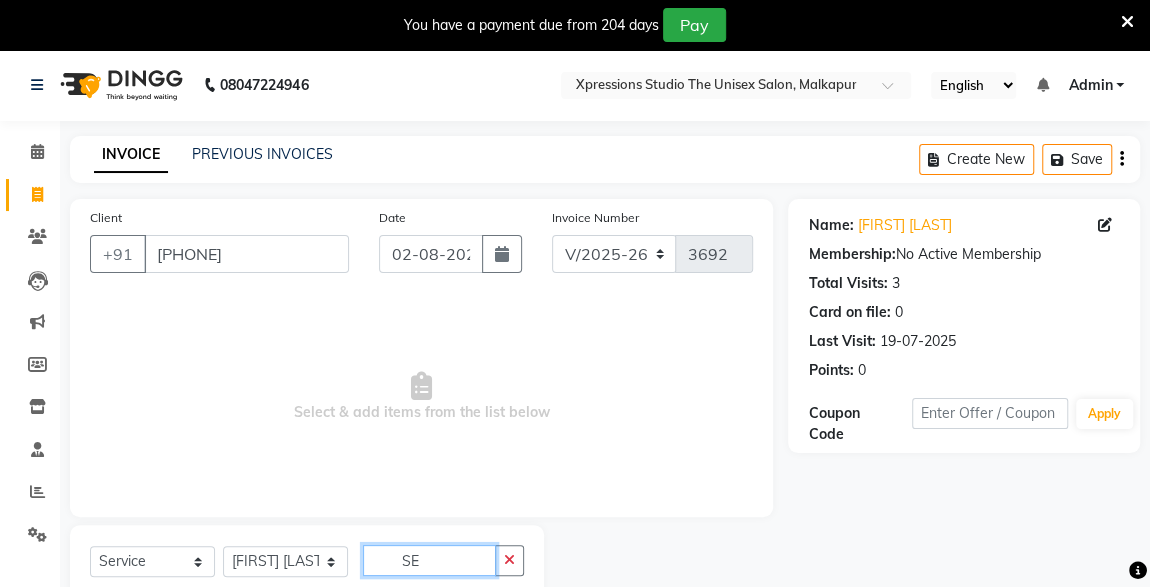 scroll, scrollTop: 119, scrollLeft: 0, axis: vertical 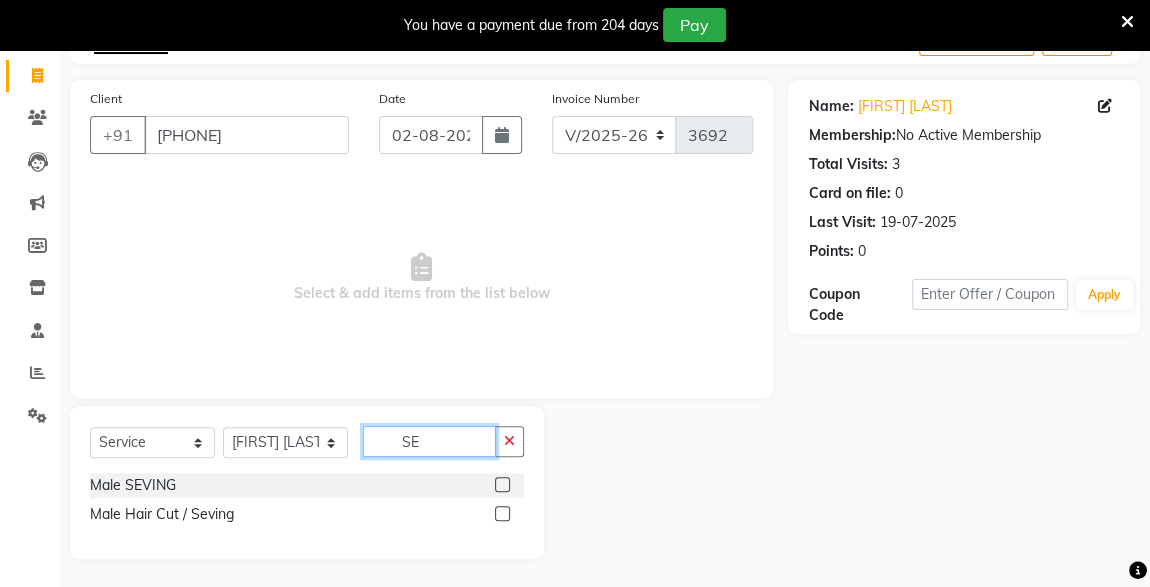 type on "SE" 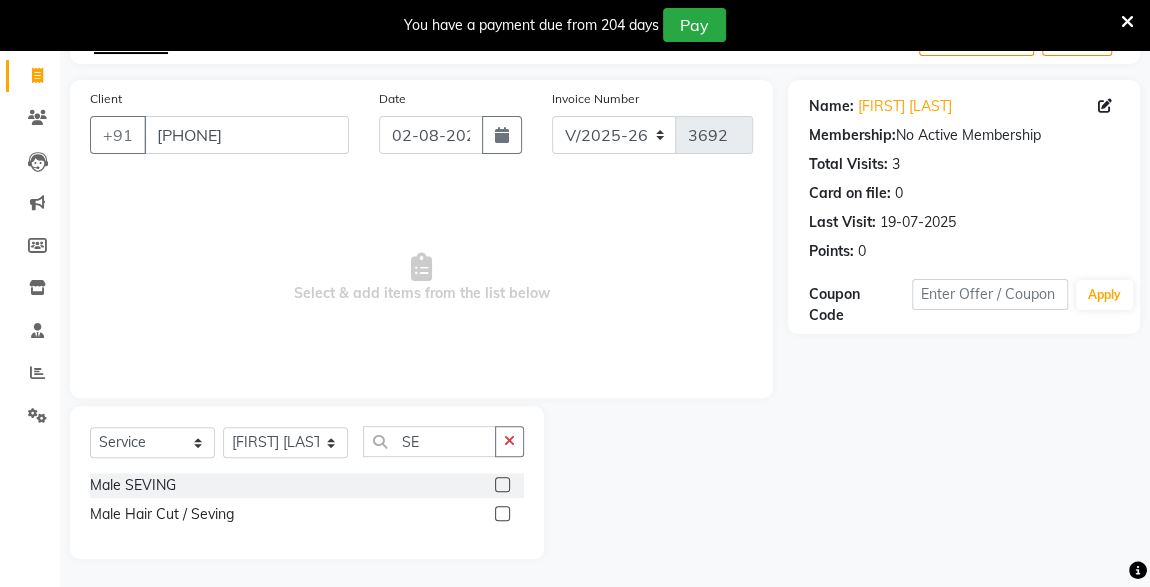 click 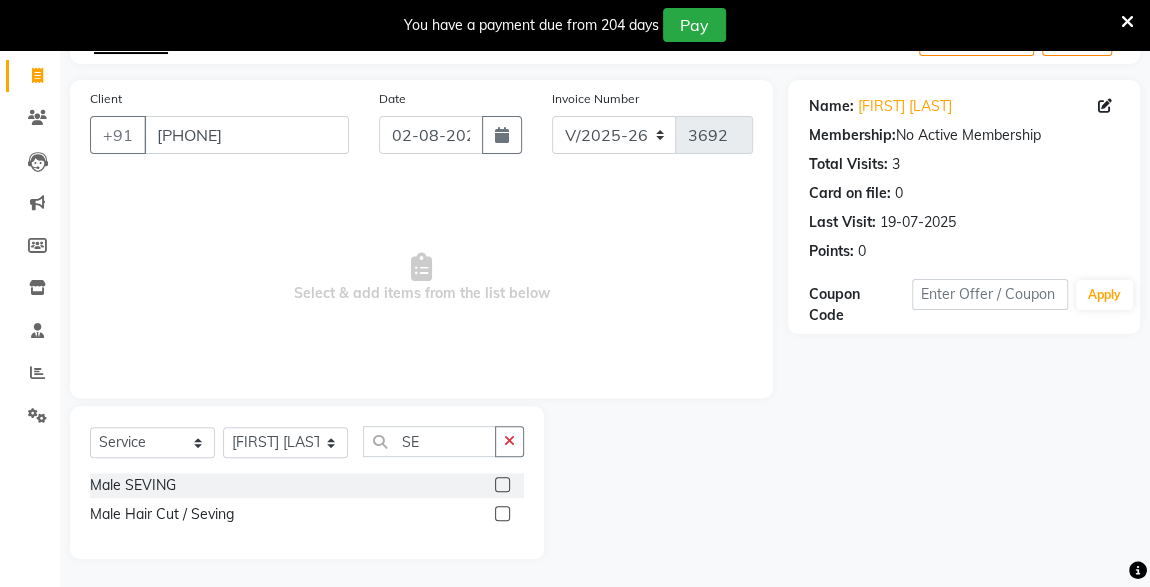 click at bounding box center (501, 514) 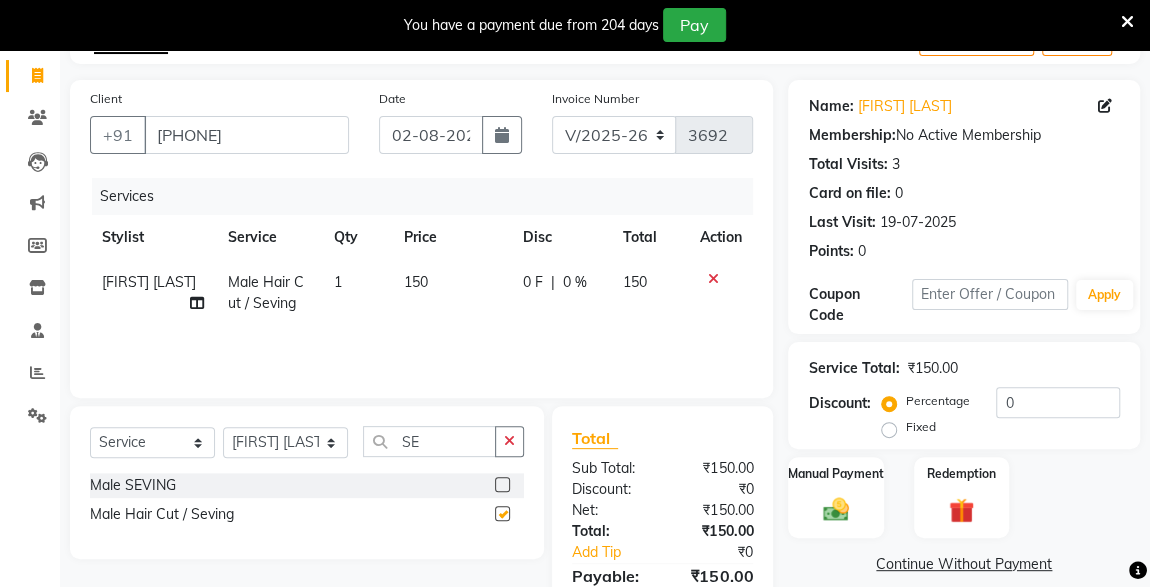 checkbox on "false" 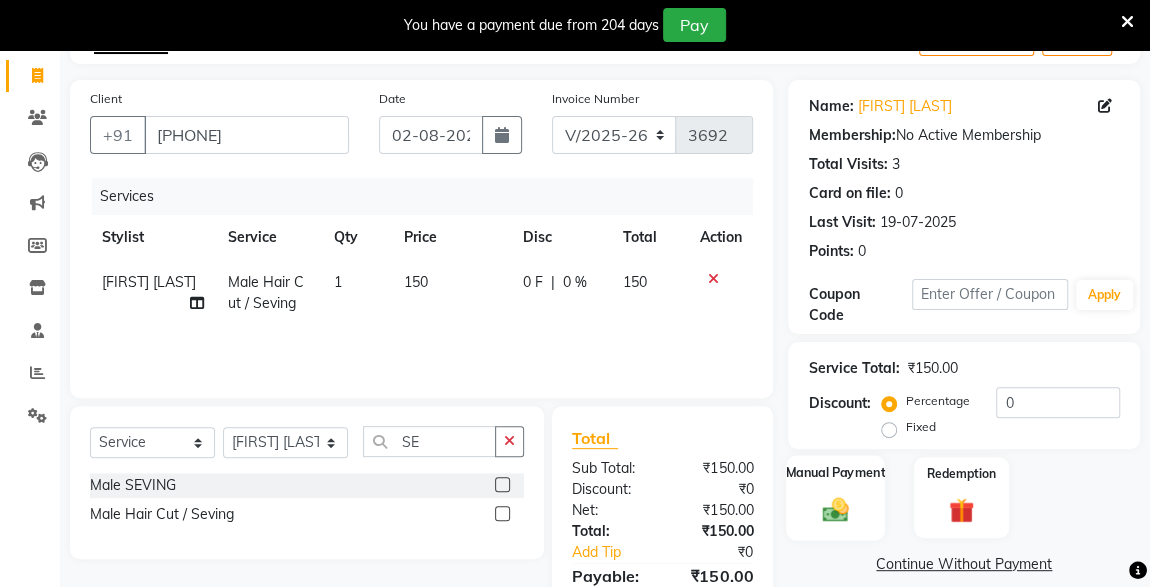 click 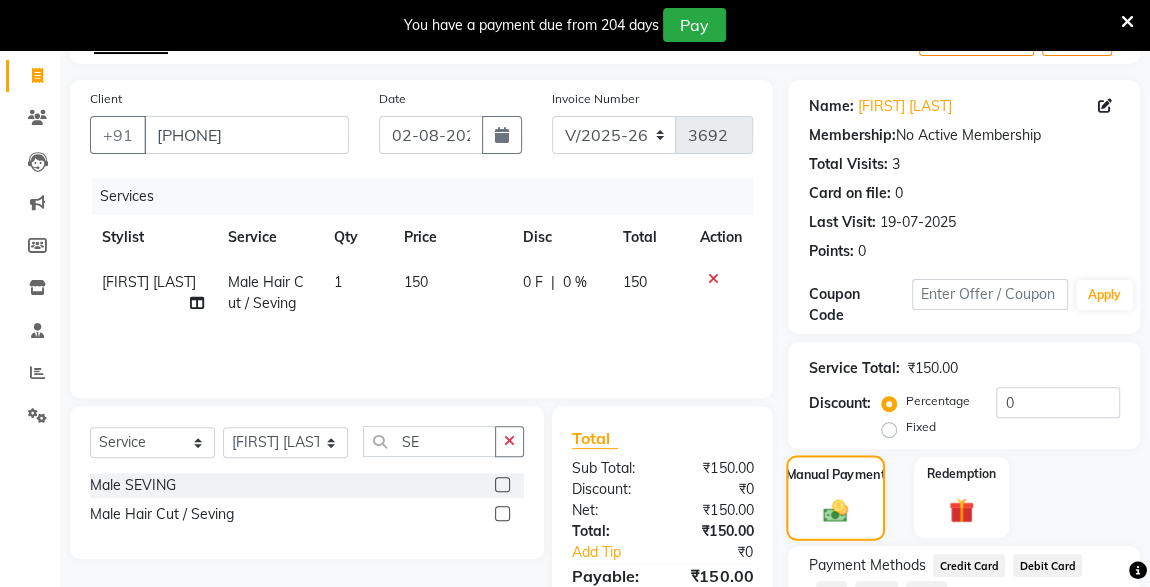 scroll, scrollTop: 268, scrollLeft: 0, axis: vertical 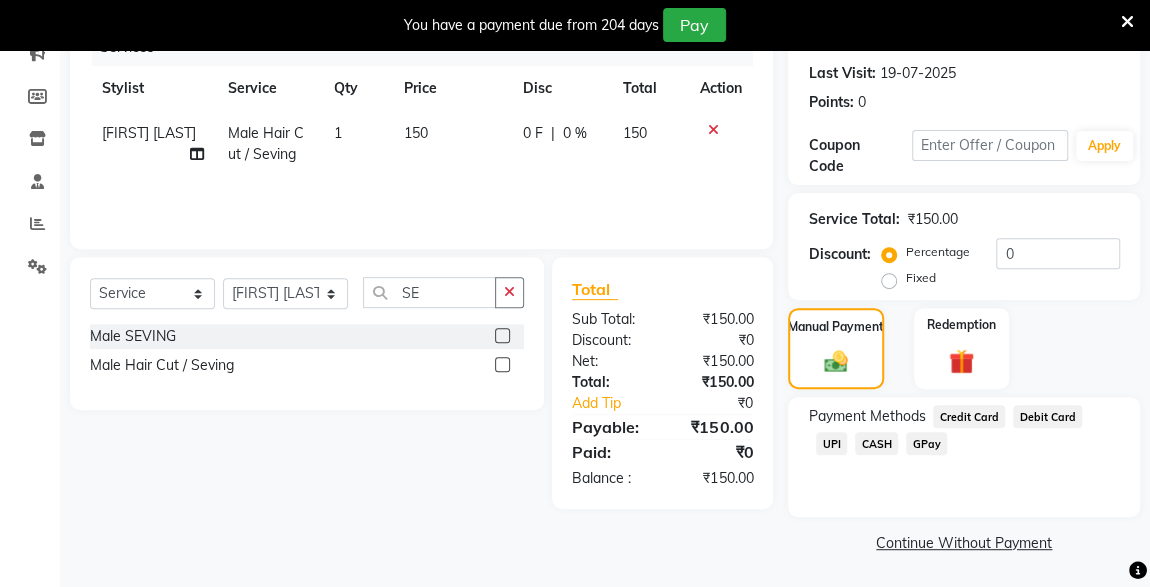 click on "CASH" 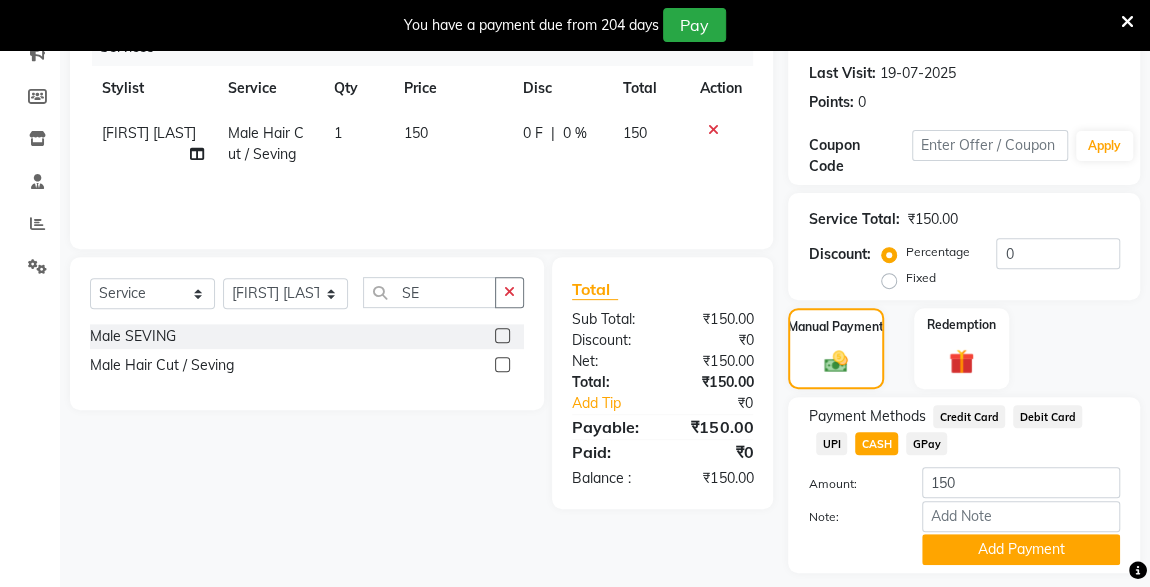 click on "Add Payment" 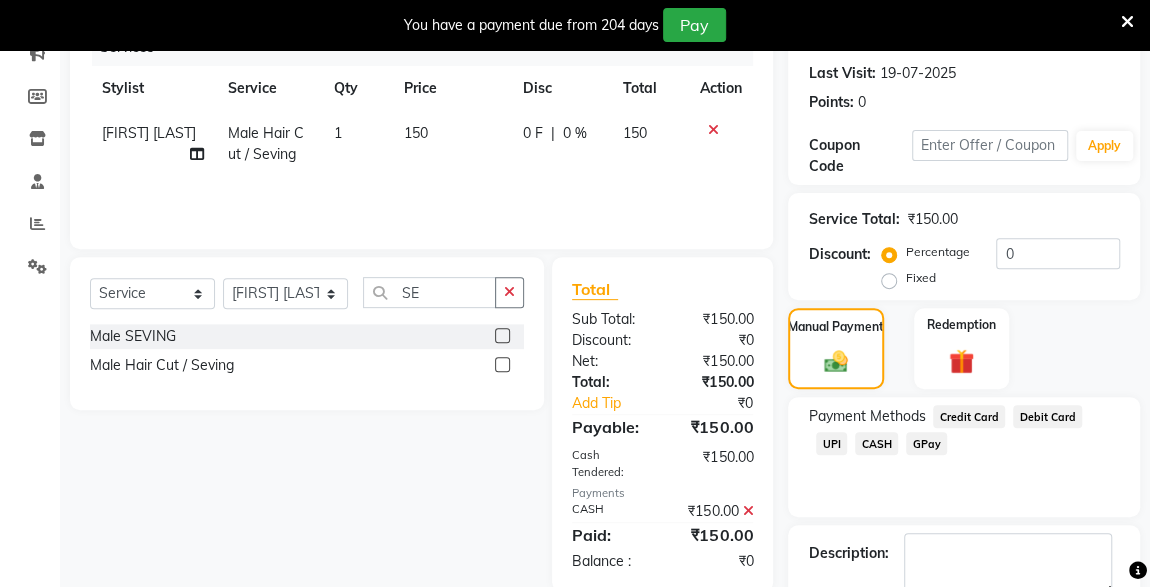 scroll, scrollTop: 379, scrollLeft: 0, axis: vertical 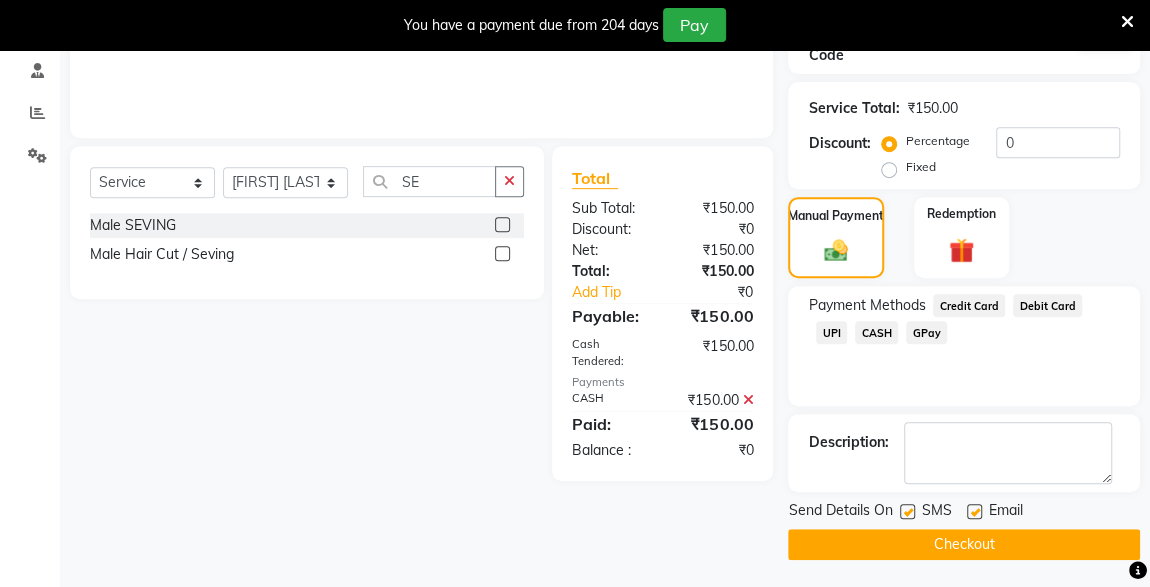 click 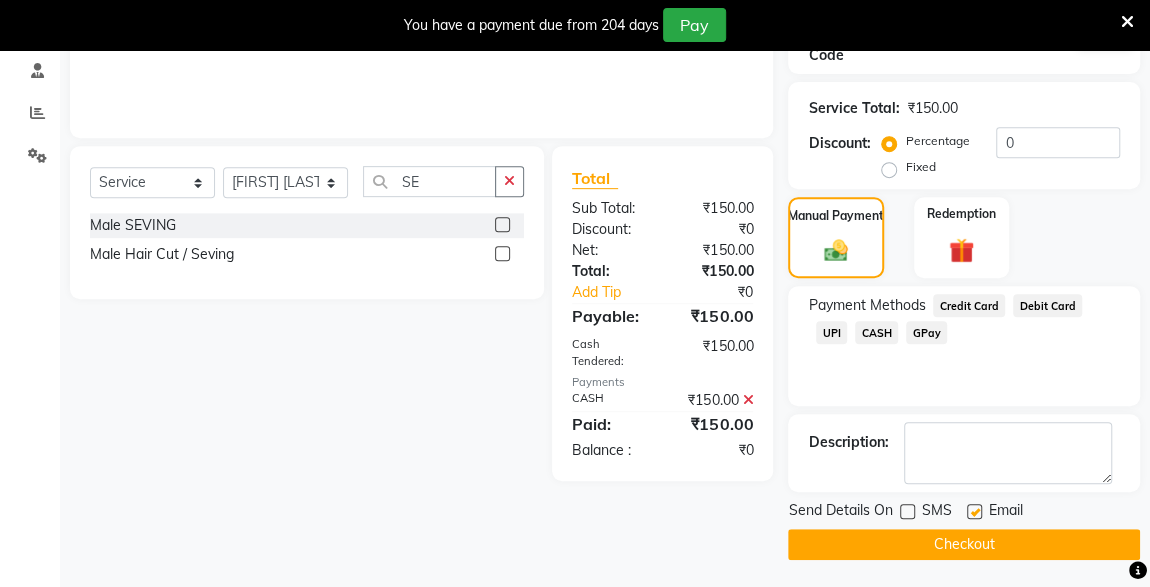 click on "Checkout" 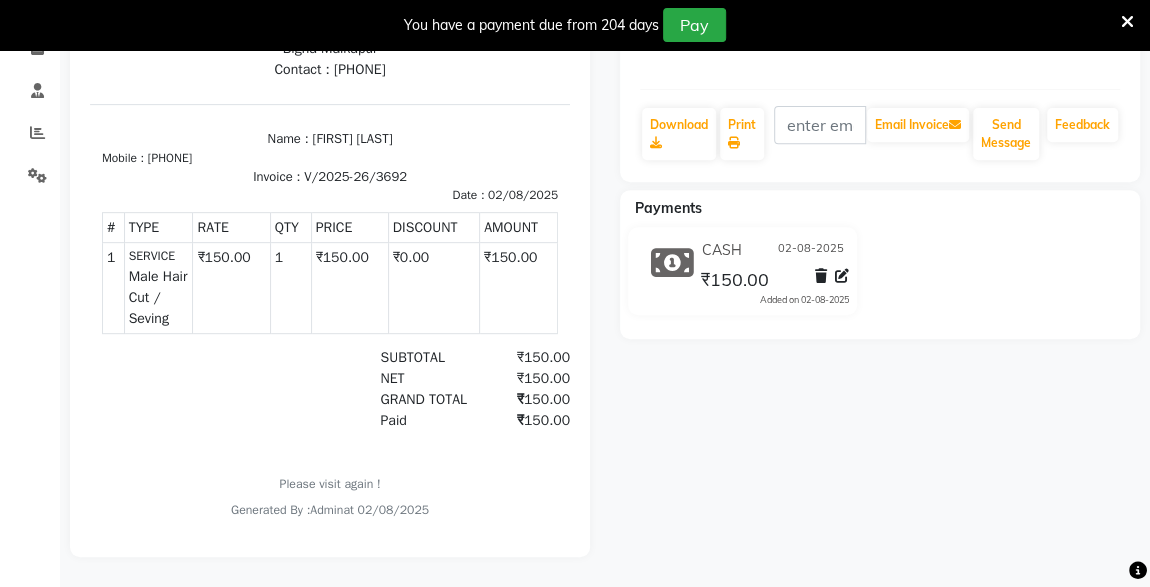 scroll, scrollTop: 0, scrollLeft: 0, axis: both 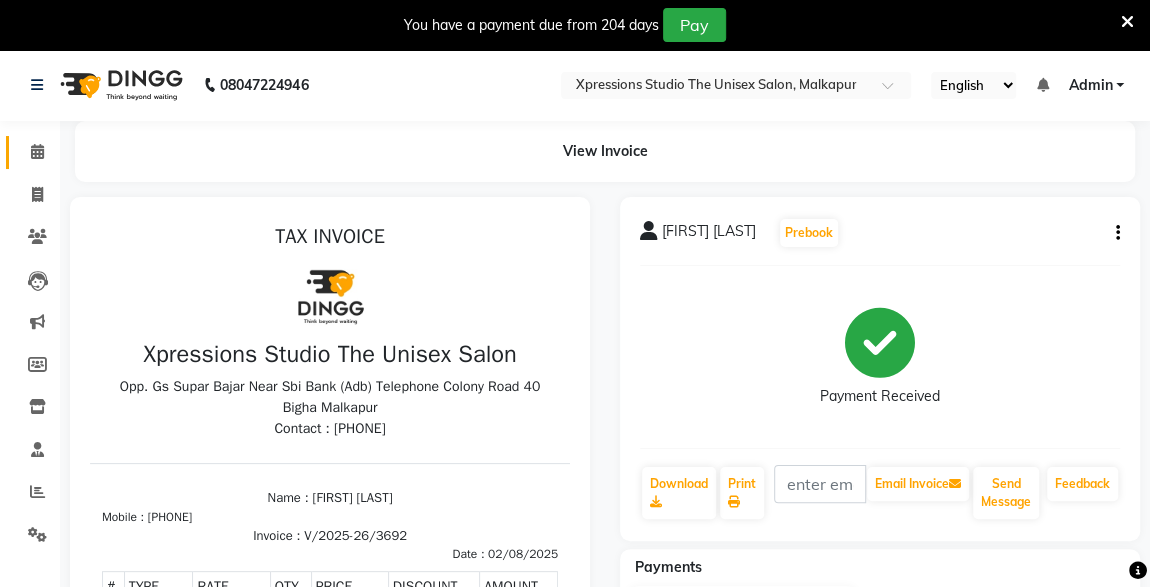 click 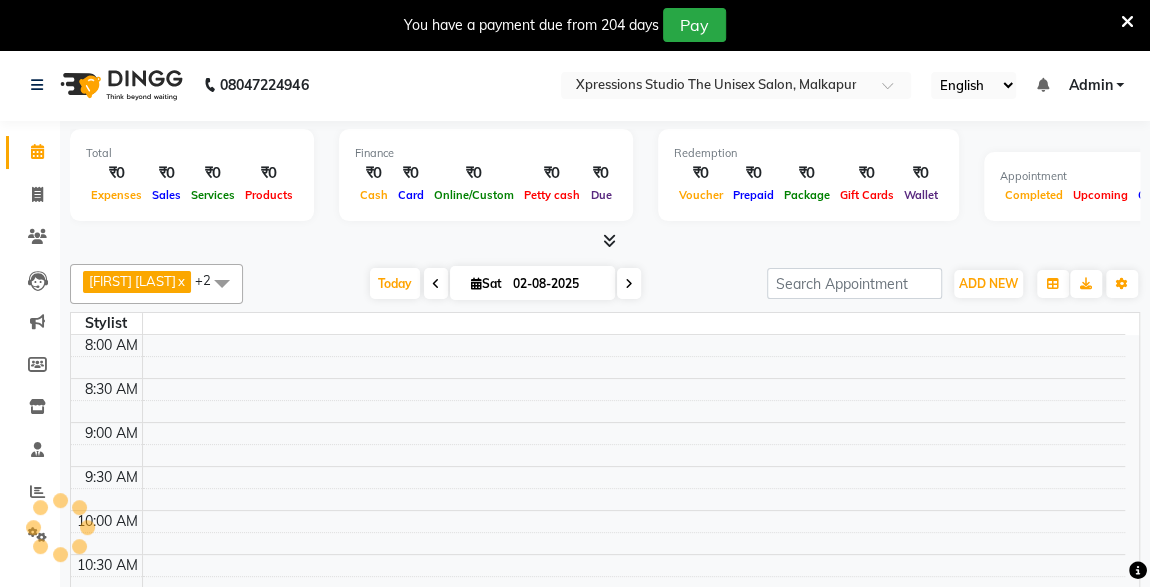 scroll, scrollTop: 0, scrollLeft: 0, axis: both 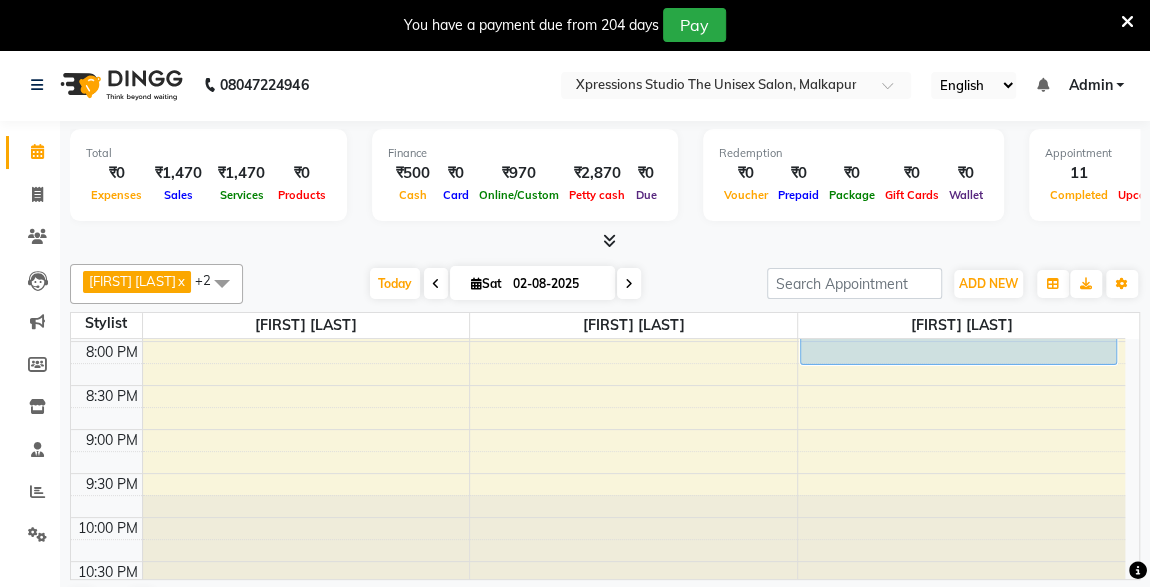 click on "8:00 AM 8:30 AM 9:00 AM 9:30 AM 10:00 AM 10:30 AM 11:00 AM 11:30 AM 12:00 PM 12:30 PM 1:00 PM 1:30 PM 2:00 PM 2:30 PM 3:00 PM 3:30 PM 4:00 PM 4:30 PM 5:00 PM 5:30 PM 6:00 PM 6:30 PM 7:00 PM 7:30 PM 8:00 PM 8:30 PM 9:00 PM 9:30 PM 10:00 PM 10:30 PM             SANJAY SONONE, TK10, 12:00 PM-01:00 PM, Male Hair Cut / Seving             SANJAY SONONE, TK10, 12:15 PM-01:05 PM, Male- Hair Colour Strex profashional     SAURABH VARMA, TK07, 11:45 AM-12:45 PM, Male  Beard,Male Hair Cut      Karan sathe, TK01, 12:15 PM-12:35 PM, Male SEVING      Karan sathe, TK01, 12:35 PM-01:15 PM, Male SEVING ,Male Head Massage With Oil,Male  - Hair Wash,Dolfine Massage     YASH DESHMUKH, TK02, 09:30 AM-10:30 AM, Male Hair Cut / Seving     YASH DESHMUKH, TK02, 10:30 AM-10:55 AM, Massage - Charcole Massage     HIMANSHU NAHAR, TK05, 11:00 AM-11:35 AM, Male Hair Cut      ASHISH CHOPADE, TK12, 01:25 PM-02:25 PM, Male Hair Cut / Seving     BUSHAN KHOLY, TK04, 10:05 AM-10:30 AM, Male  Beard" at bounding box center [605, 459] 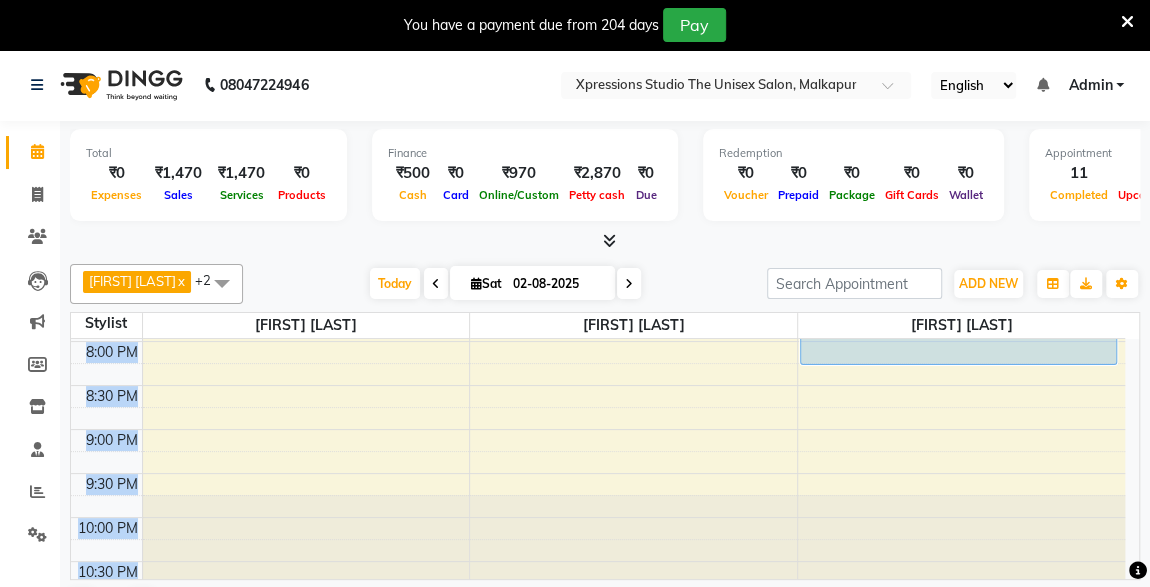 click on "8:00 AM 8:30 AM 9:00 AM 9:30 AM 10:00 AM 10:30 AM 11:00 AM 11:30 AM 12:00 PM 12:30 PM 1:00 PM 1:30 PM 2:00 PM 2:30 PM 3:00 PM 3:30 PM 4:00 PM 4:30 PM 5:00 PM 5:30 PM 6:00 PM 6:30 PM 7:00 PM 7:30 PM 8:00 PM 8:30 PM 9:00 PM 9:30 PM 10:00 PM 10:30 PM             SANJAY SONONE, TK10, 12:00 PM-01:00 PM, Male Hair Cut / Seving             SANJAY SONONE, TK10, 12:15 PM-01:05 PM, Male- Hair Colour Strex profashional     SAURABH VARMA, TK07, 11:45 AM-12:45 PM, Male  Beard,Male Hair Cut      Karan sathe, TK01, 12:15 PM-12:35 PM, Male SEVING      Karan sathe, TK01, 12:35 PM-01:15 PM, Male SEVING ,Male Head Massage With Oil,Male  - Hair Wash,Dolfine Massage     YASH DESHMUKH, TK02, 09:30 AM-10:30 AM, Male Hair Cut / Seving     YASH DESHMUKH, TK02, 10:30 AM-10:55 AM, Massage - Charcole Massage     HIMANSHU NAHAR, TK05, 11:00 AM-11:35 AM, Male Hair Cut      ASHISH CHOPADE, TK12, 01:25 PM-02:25 PM, Male Hair Cut / Seving     BUSHAN KHOLY, TK04, 10:05 AM-10:30 AM, Male  Beard" at bounding box center (605, 459) 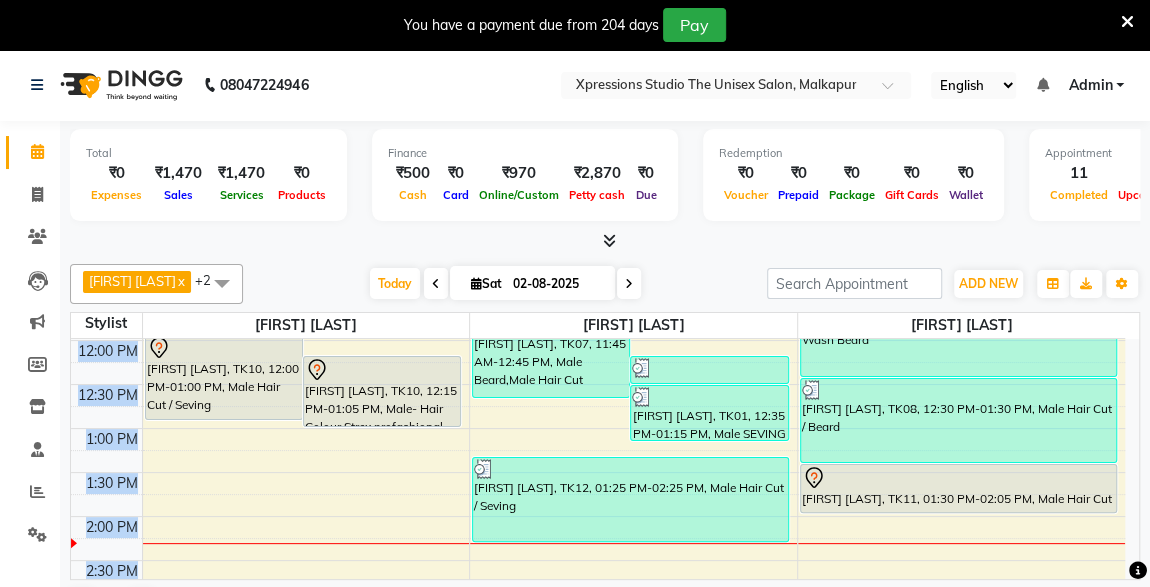 scroll, scrollTop: 314, scrollLeft: 0, axis: vertical 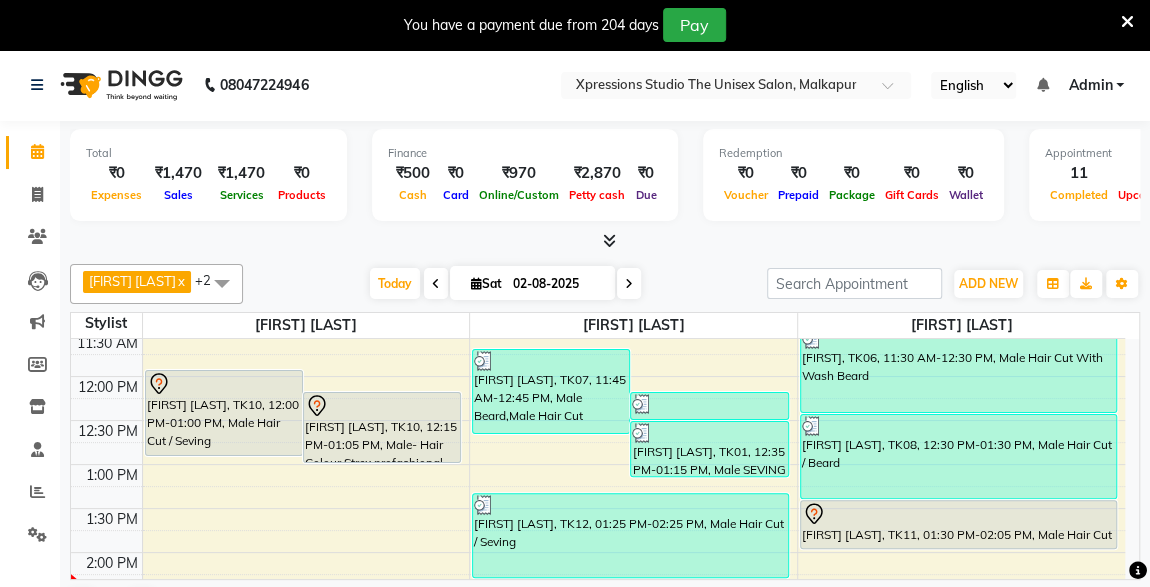 click on "[FIRST] [LAST], TK10, 12:00 PM-01:00 PM, Male Hair Cut / Seving" at bounding box center [224, 413] 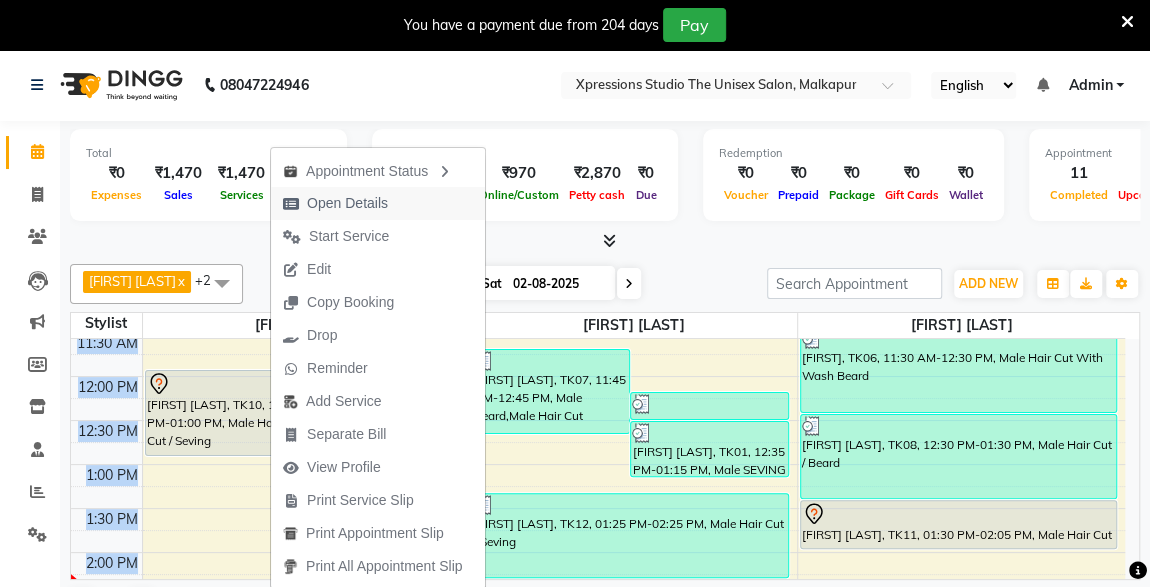 click on "Open Details" at bounding box center (347, 203) 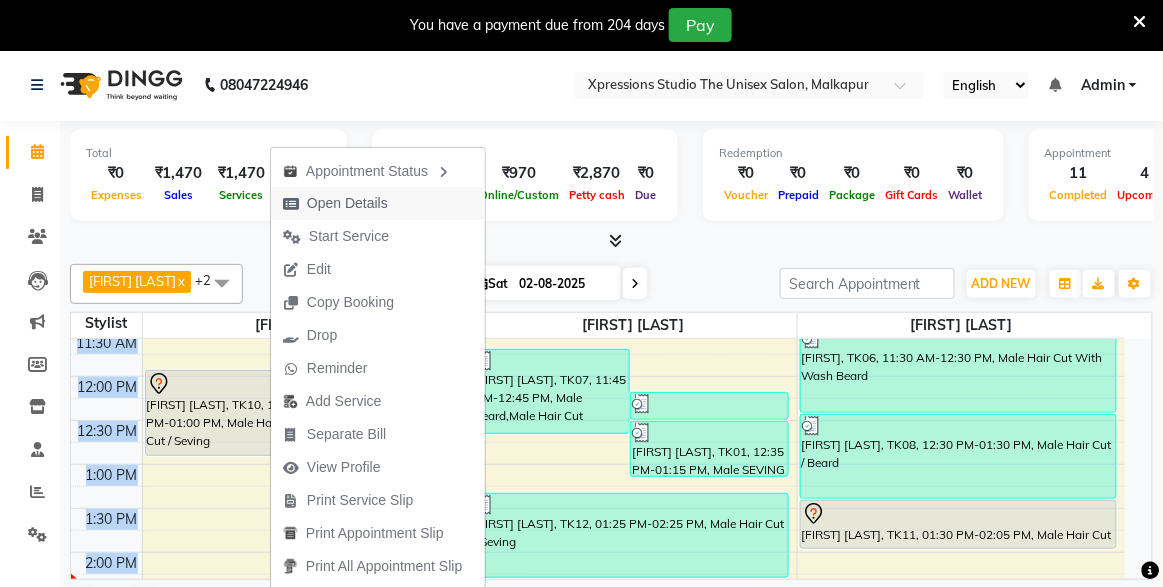 select on "7" 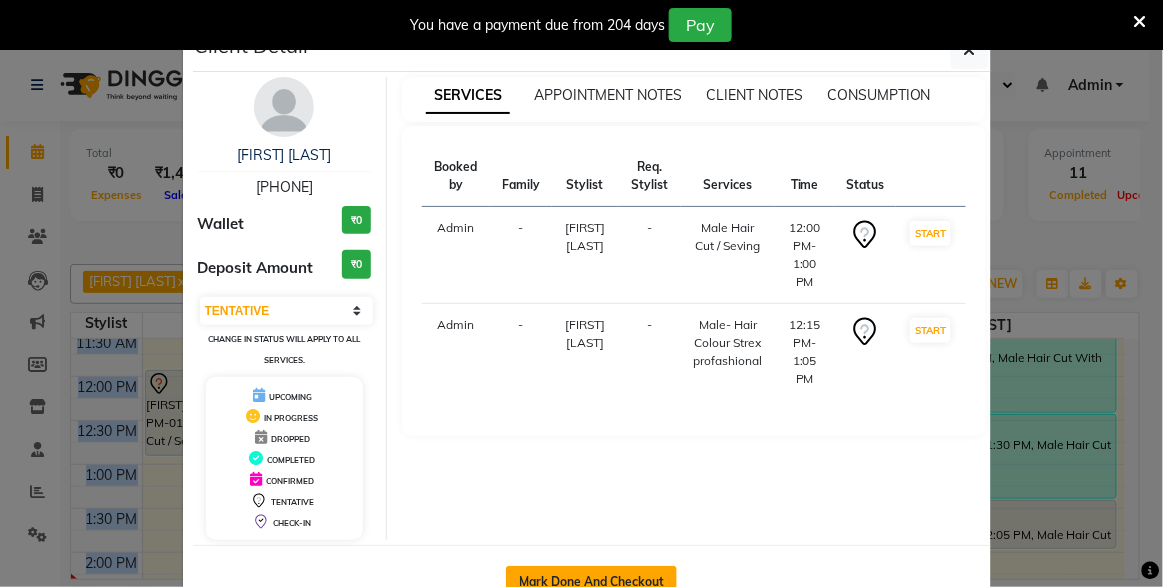 click on "Mark Done And Checkout" 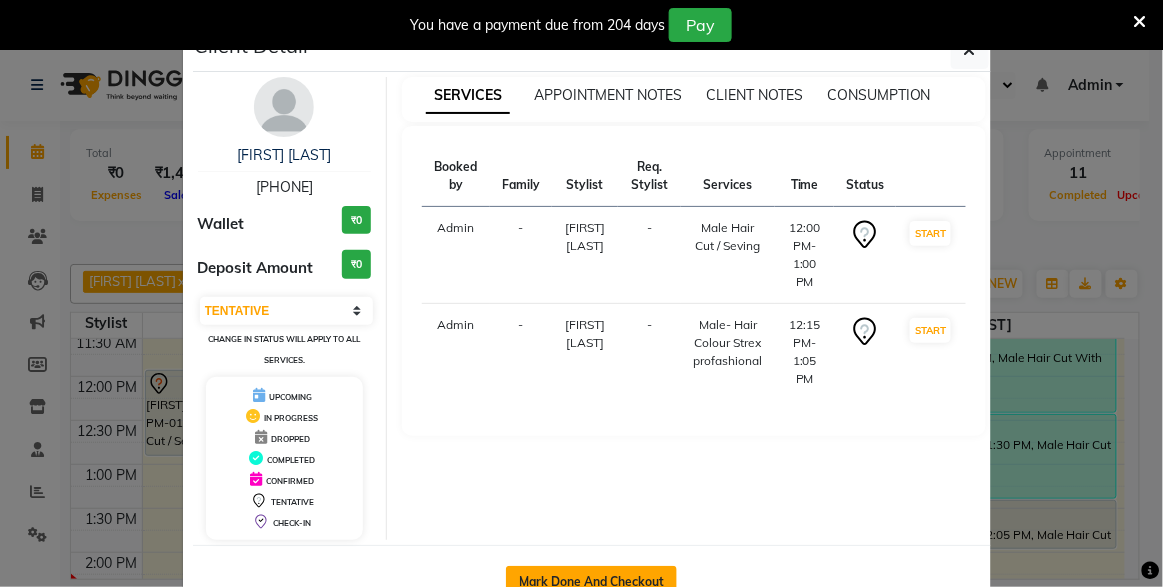 select on "service" 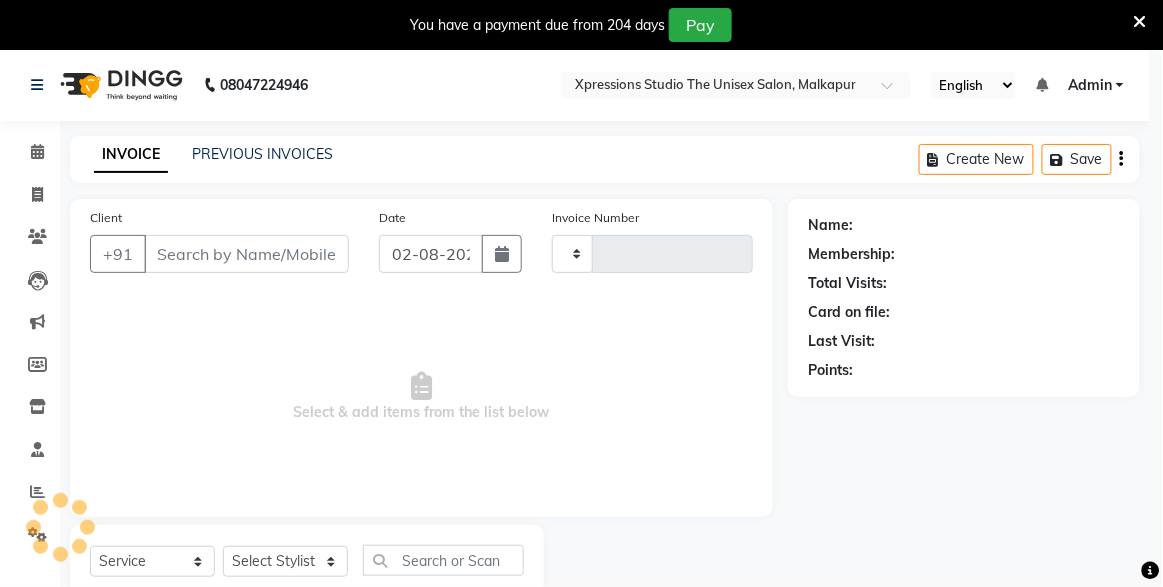 type on "3693" 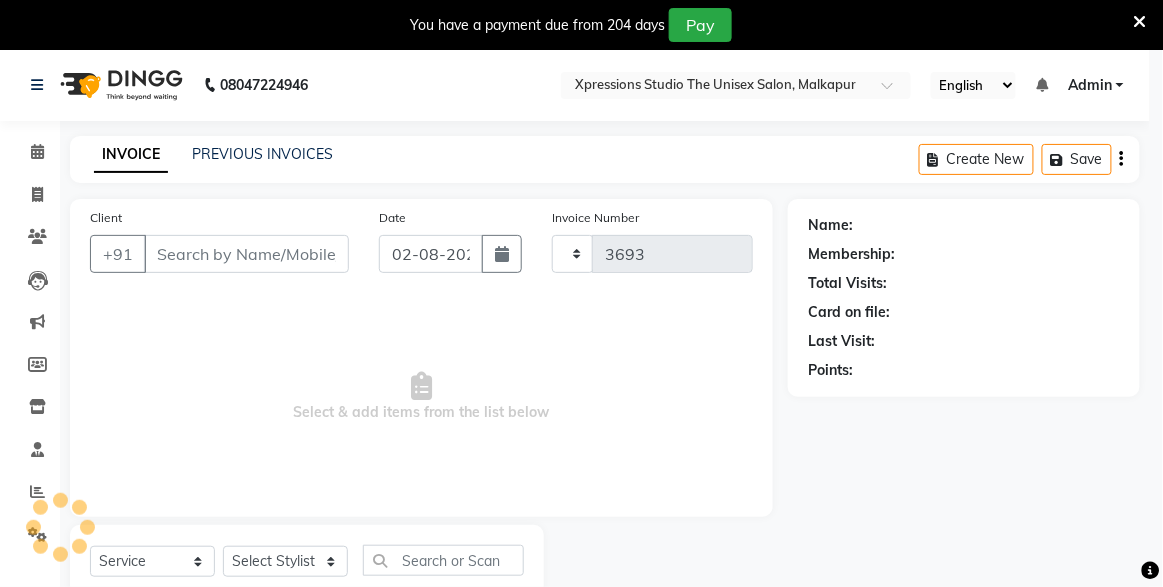 select on "7003" 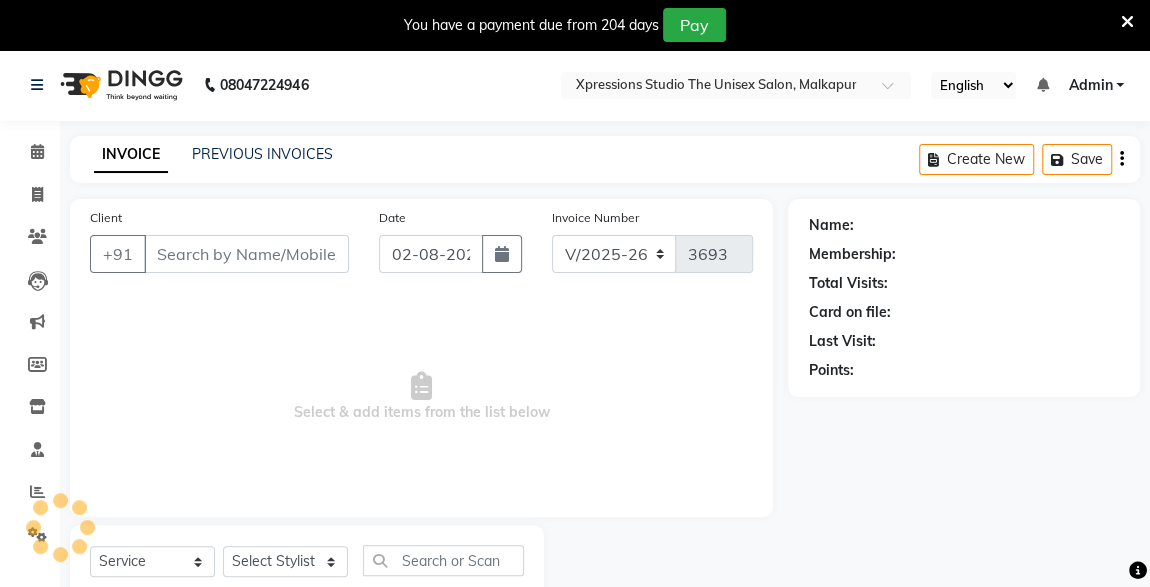 type on "7387108992" 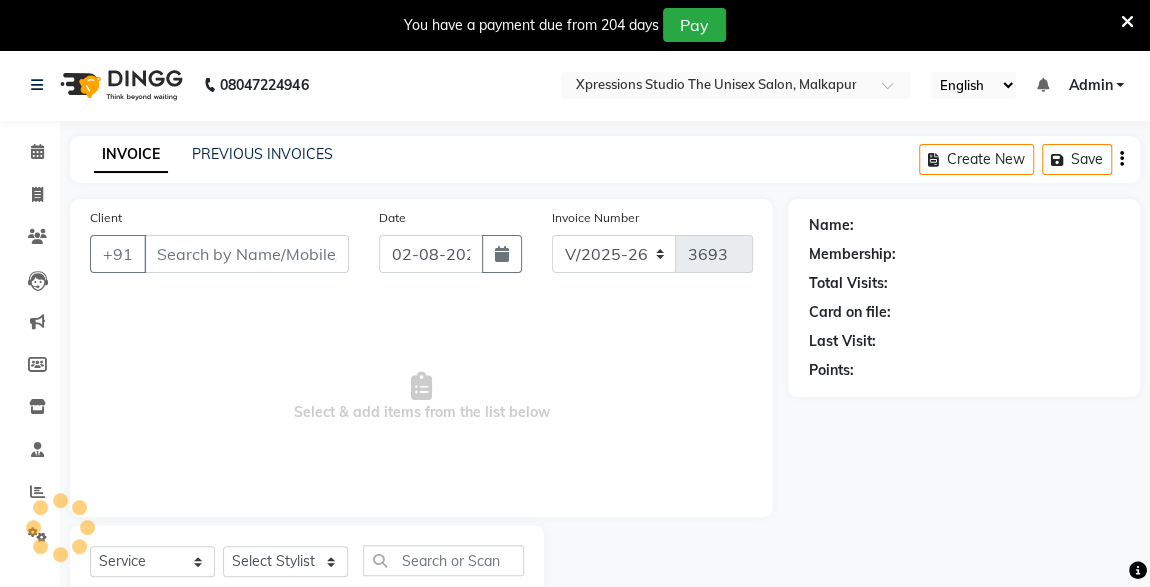 select on "57587" 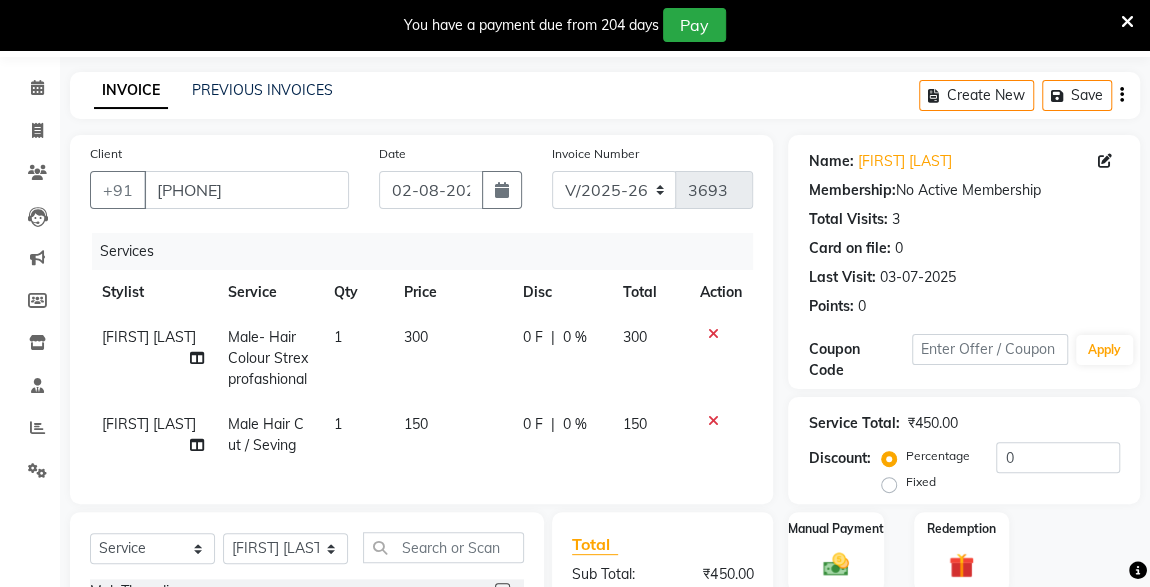 scroll, scrollTop: 347, scrollLeft: 0, axis: vertical 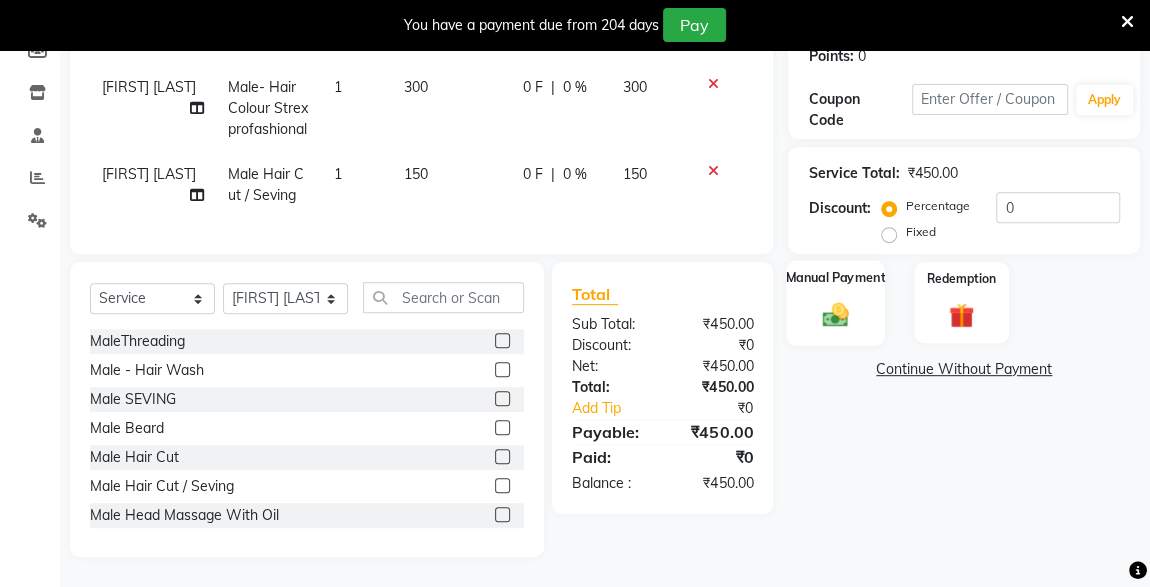 click on "Manual Payment" 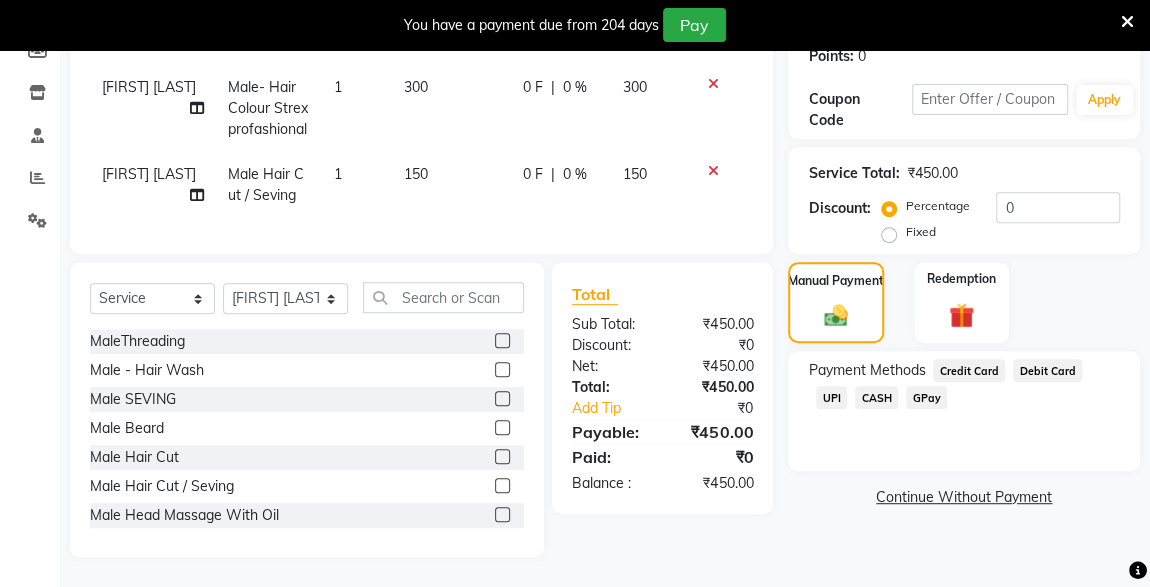 click on "UPI" 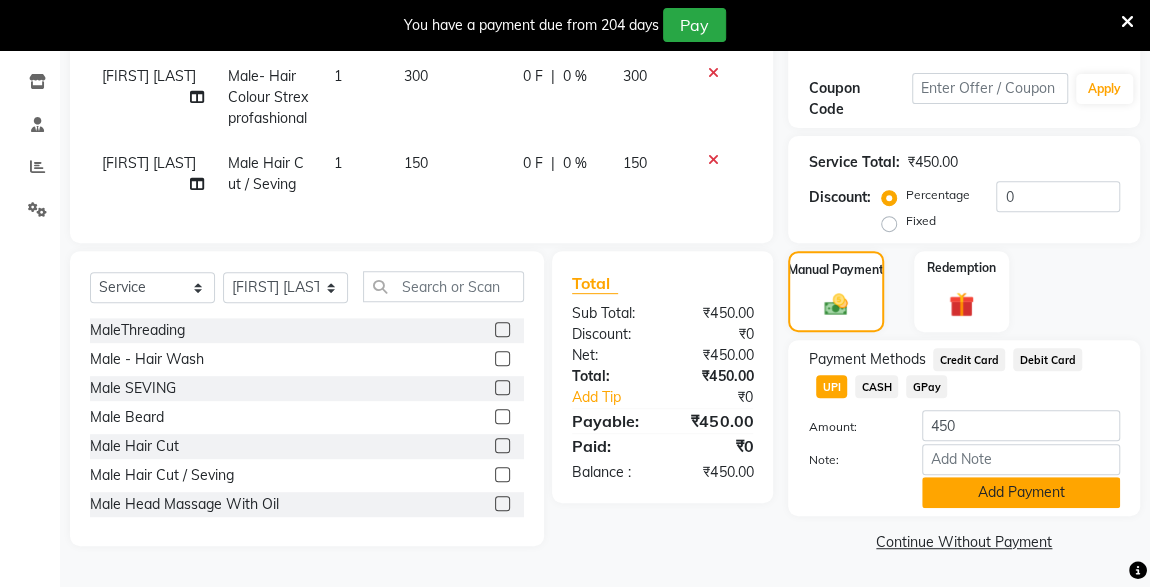 click on "Add Payment" 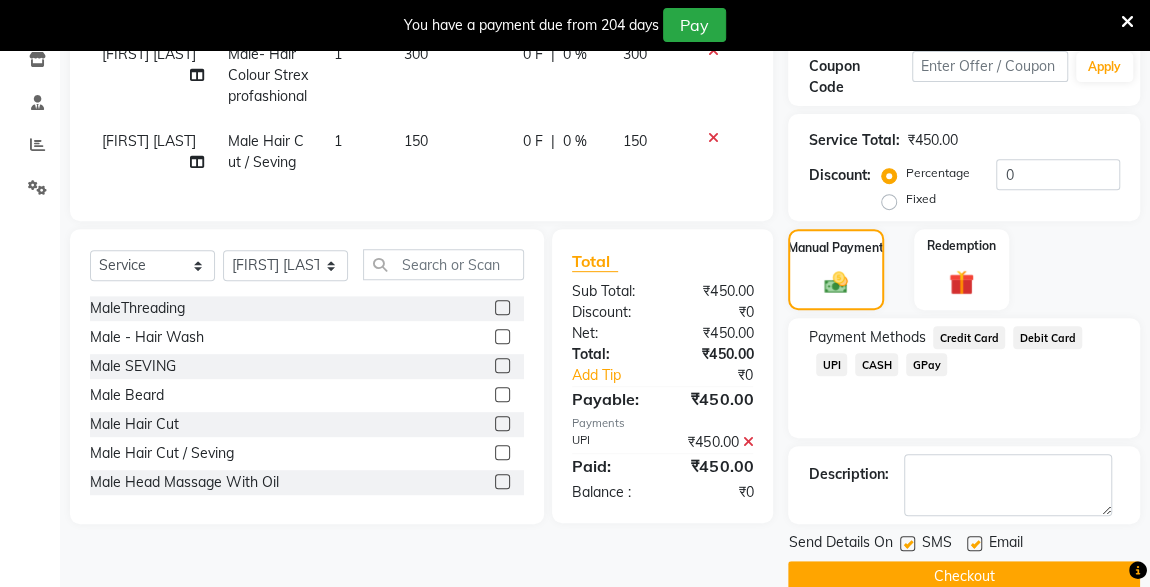 scroll, scrollTop: 379, scrollLeft: 0, axis: vertical 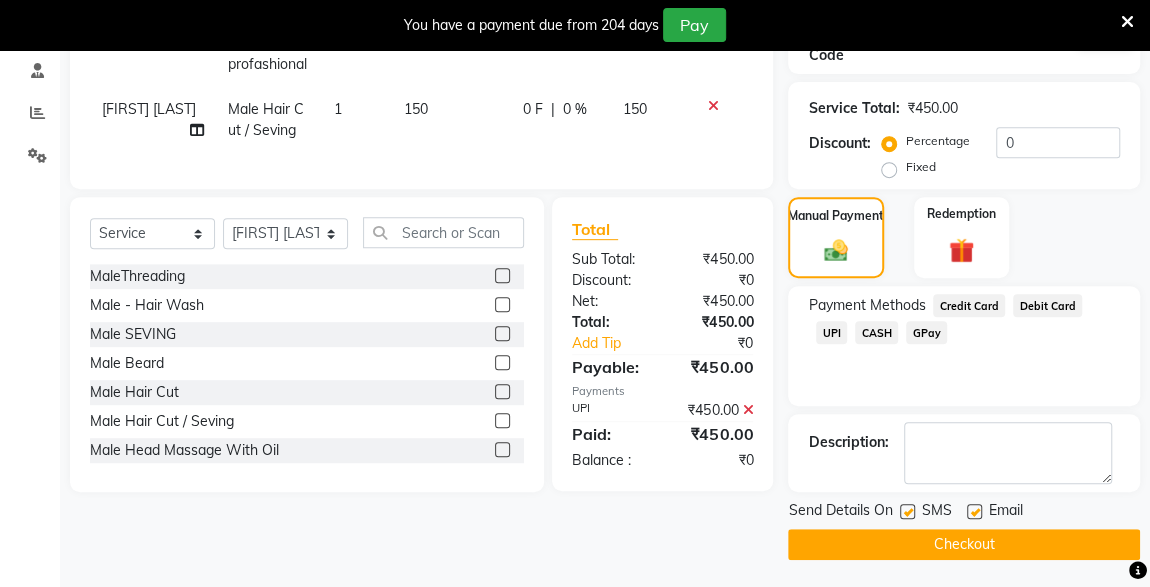 click 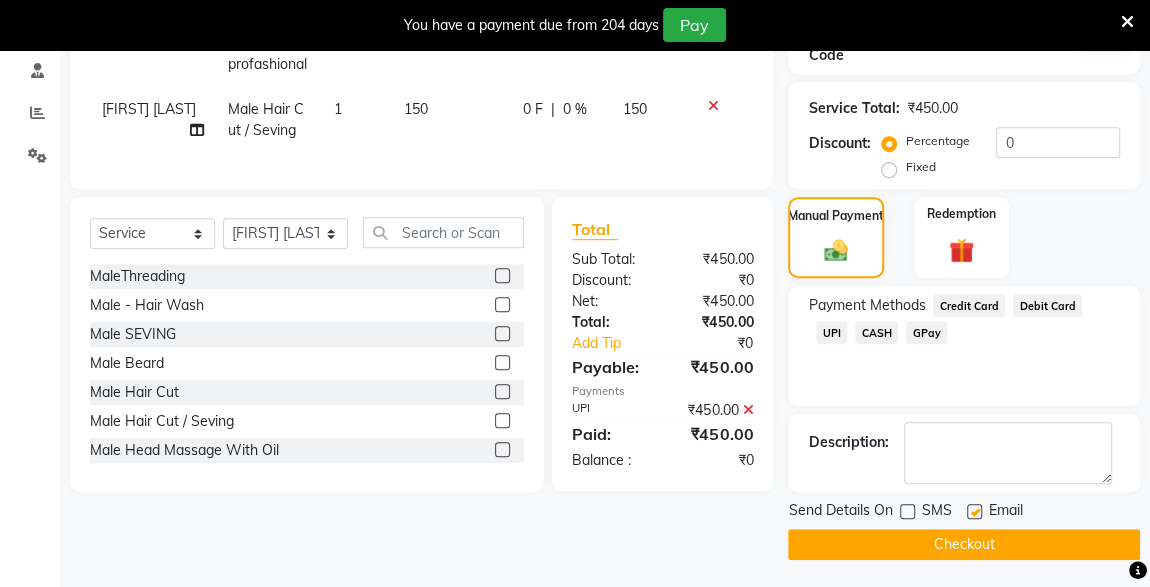 click on "Checkout" 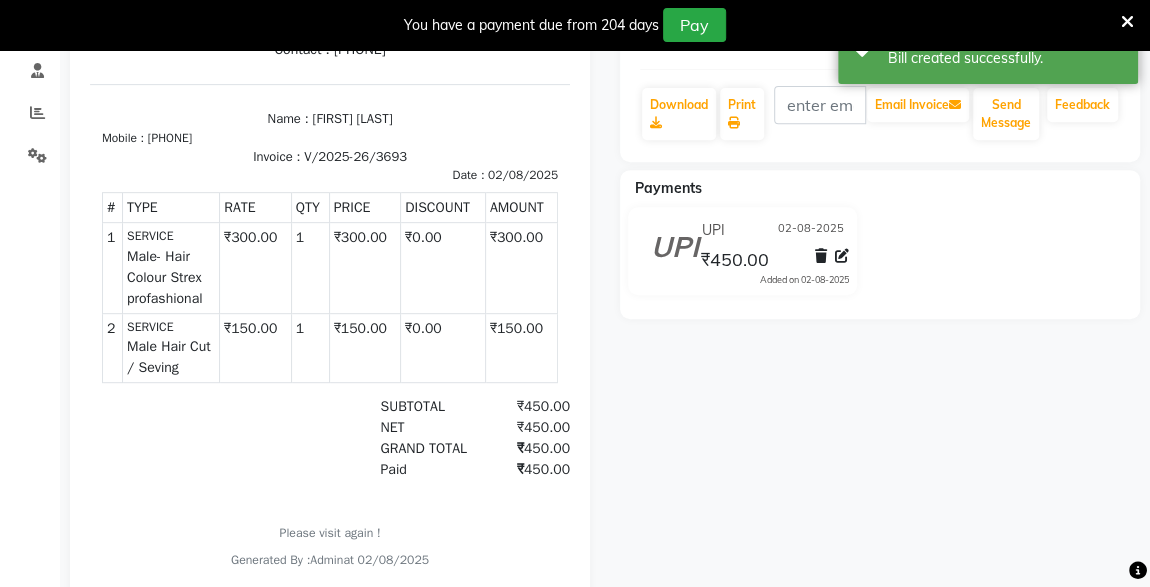 scroll, scrollTop: 0, scrollLeft: 0, axis: both 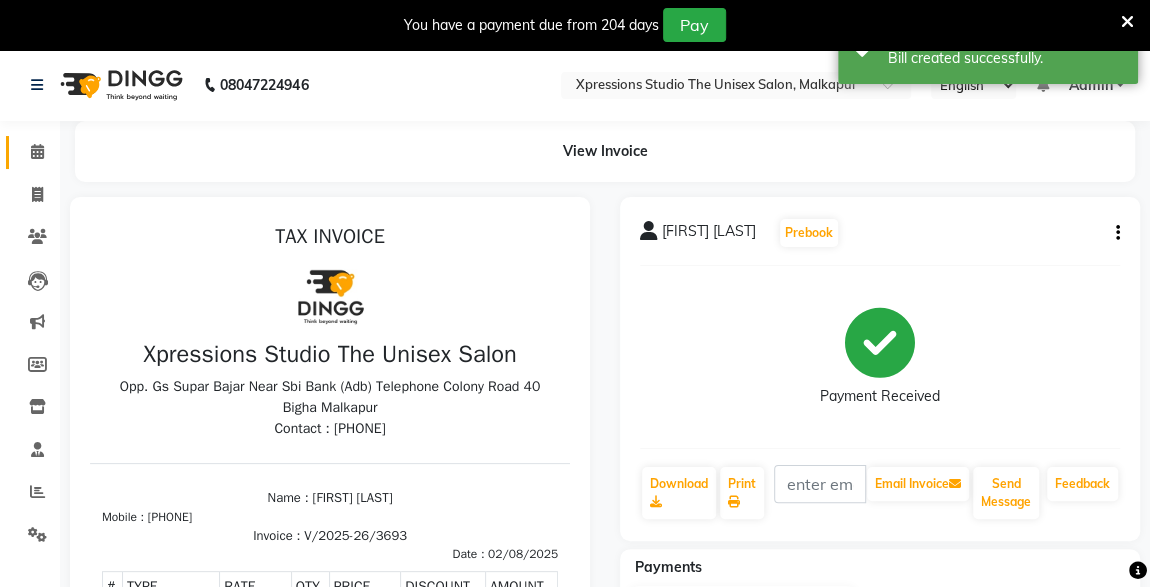 click 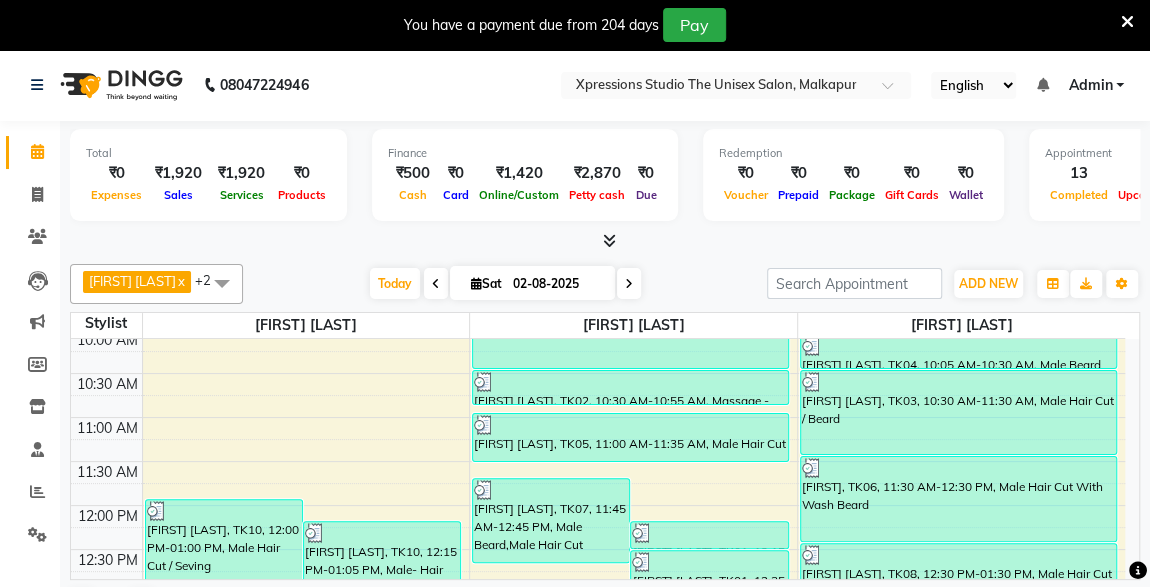 scroll, scrollTop: 210, scrollLeft: 0, axis: vertical 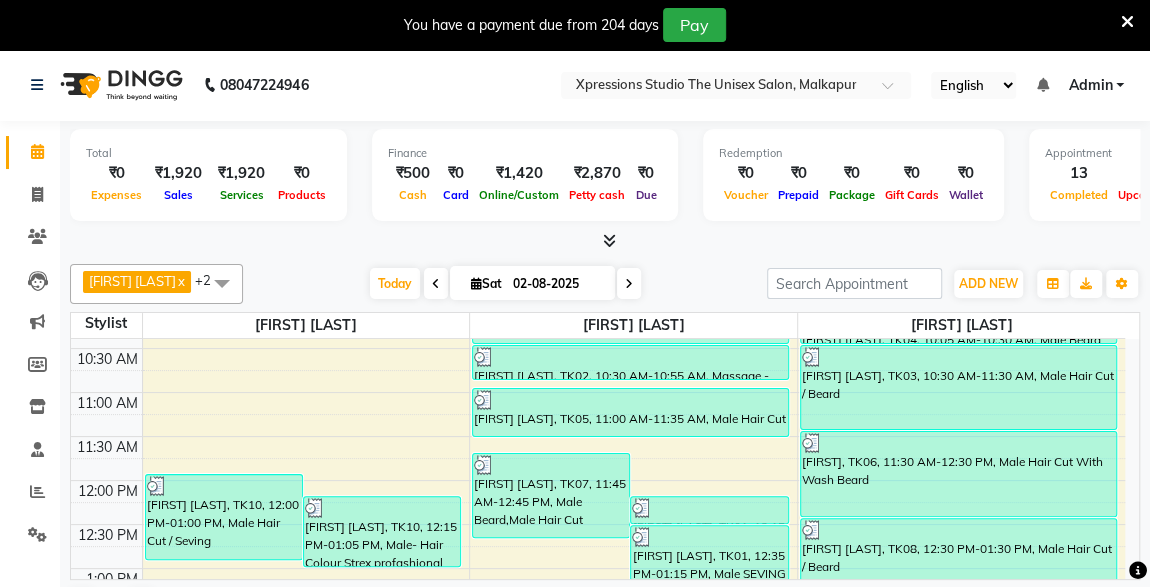 click on "[FIRST], TK06, 11:30 AM-12:30 PM, Male Hair Cut With Wash Beard" at bounding box center (958, 474) 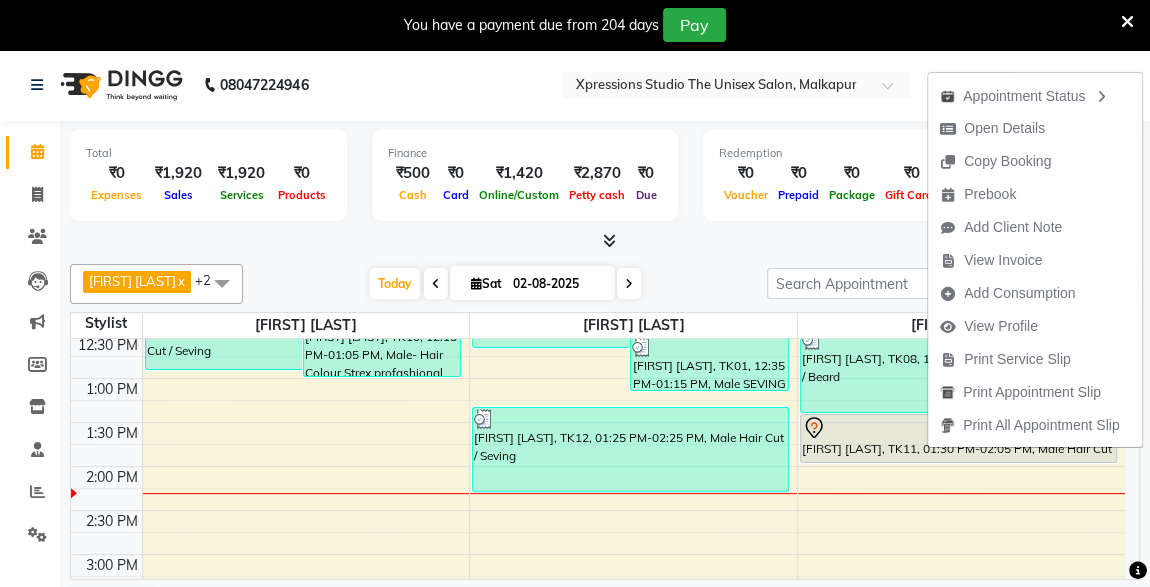 scroll, scrollTop: 421, scrollLeft: 0, axis: vertical 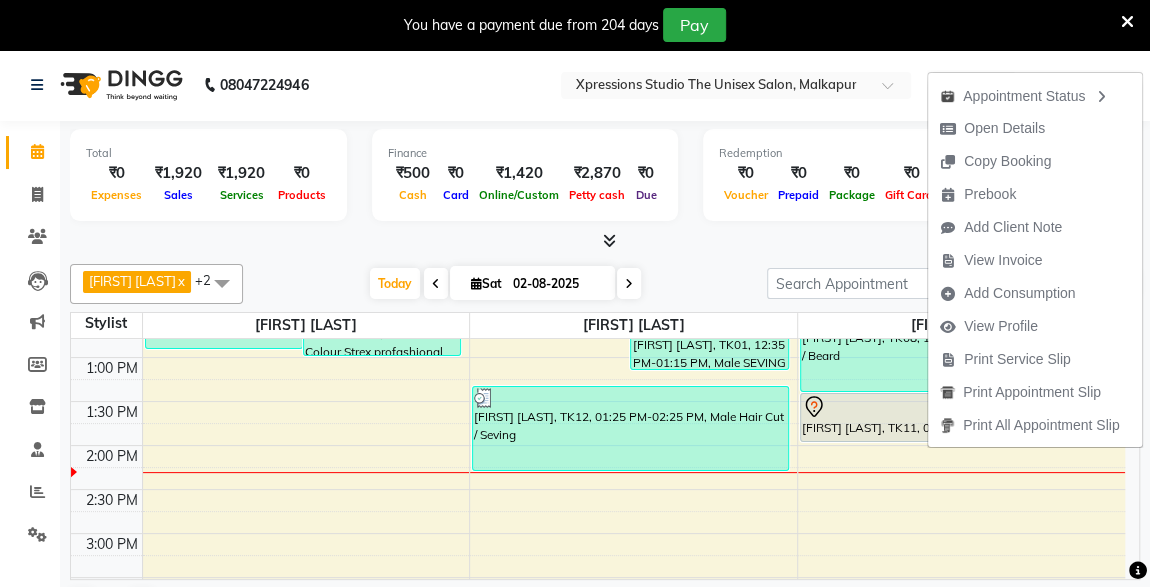 click at bounding box center (605, 241) 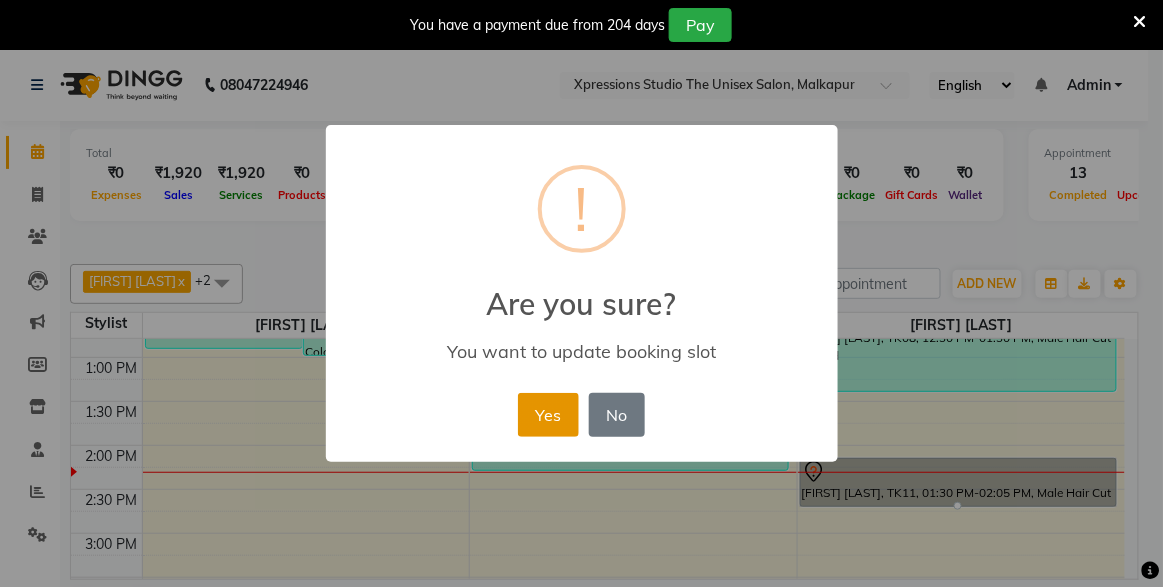 click on "Yes" at bounding box center (548, 415) 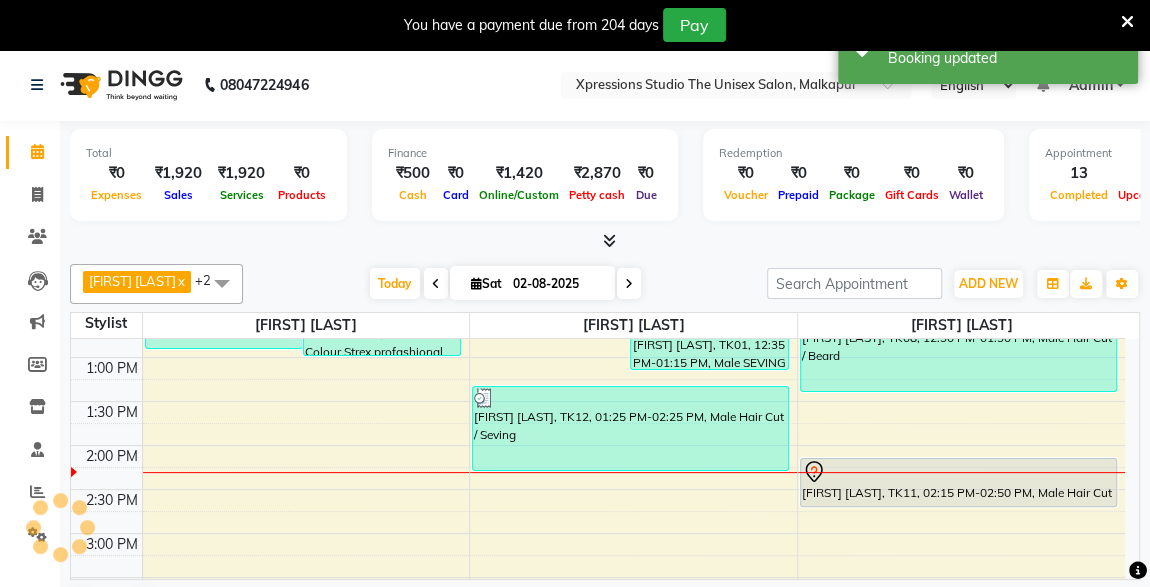 click at bounding box center [41, 546] 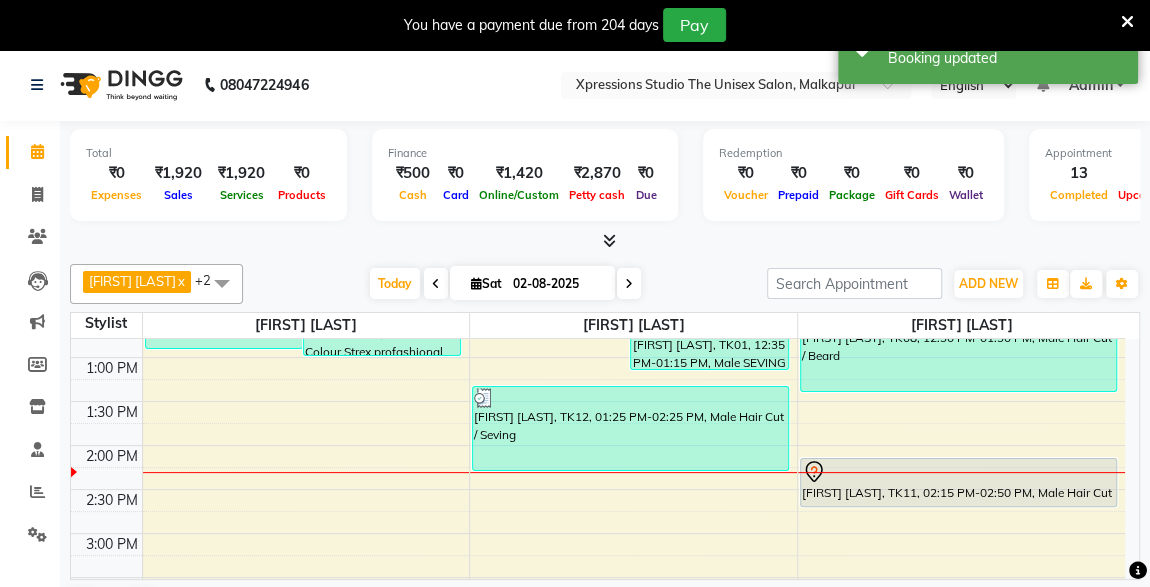 click at bounding box center [41, 546] 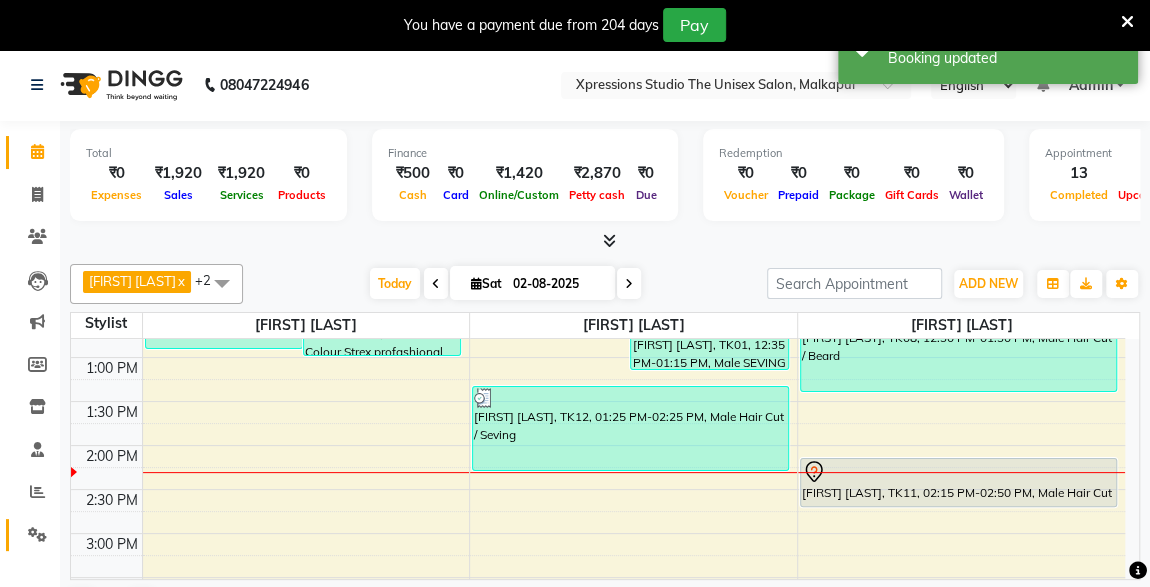 click 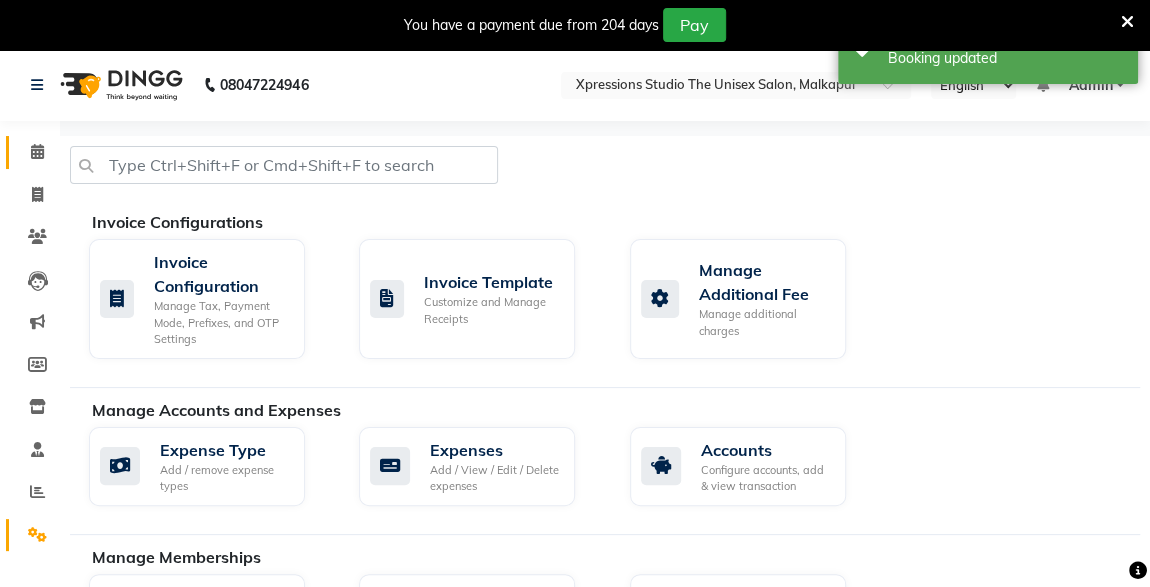 click on "Calendar" 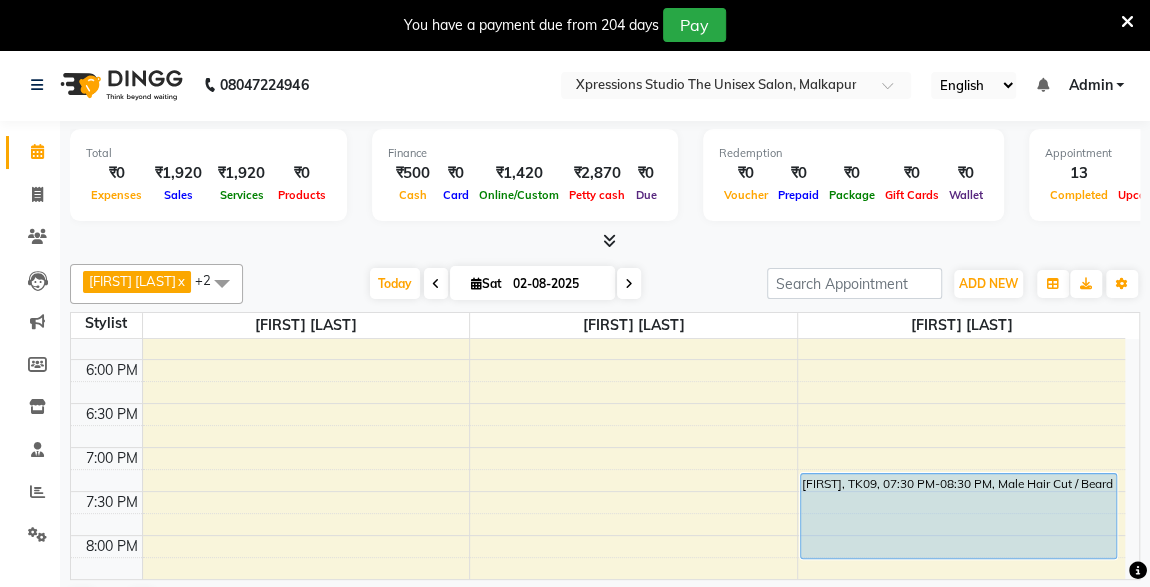 scroll, scrollTop: 843, scrollLeft: 0, axis: vertical 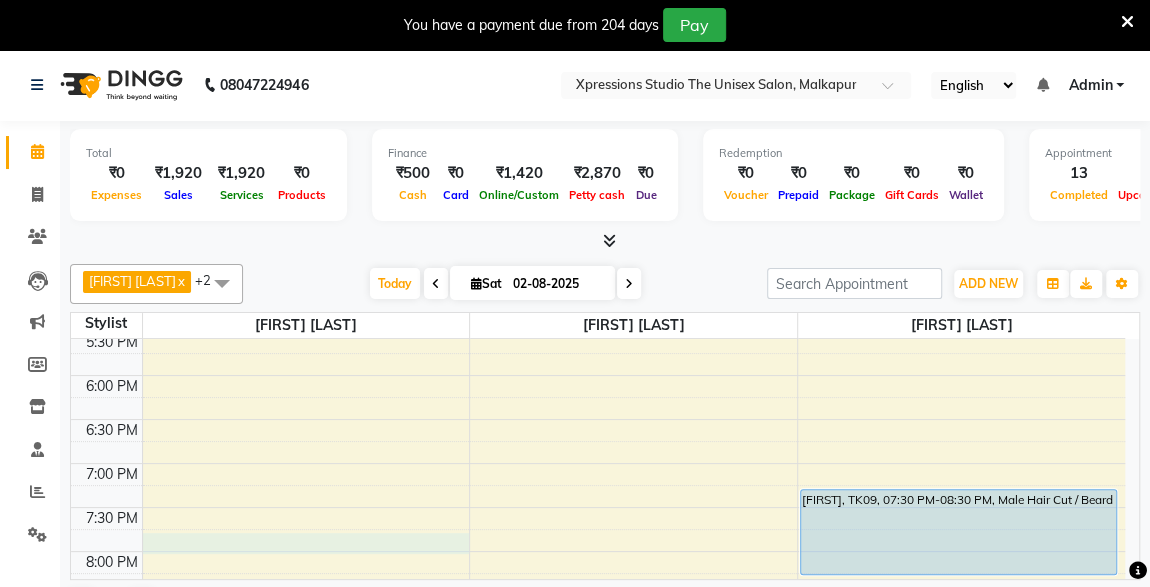 click on "8:00 AM 8:30 AM 9:00 AM 9:30 AM 10:00 AM 10:30 AM 11:00 AM 11:30 AM 12:00 PM 12:30 PM 1:00 PM 1:30 PM 2:00 PM 2:30 PM 3:00 PM 3:30 PM 4:00 PM 4:30 PM 5:00 PM 5:30 PM 6:00 PM 6:30 PM 7:00 PM 7:30 PM 8:00 PM 8:30 PM 9:00 PM 9:30 PM 10:00 PM 10:30 PM     SANJAY SONONE, TK10, 12:00 PM-01:00 PM, Male Hair Cut / Seving     SANJAY SONONE, TK10, 12:15 PM-01:05 PM, Male- Hair Colour Strex profashional     SAURABH VARMA, TK07, 11:45 AM-12:45 PM, Male  Beard,Male Hair Cut      Karan sathe, TK01, 12:15 PM-12:35 PM, Male SEVING      Karan sathe, TK01, 12:35 PM-01:15 PM, Male SEVING ,Male Head Massage With Oil,Male  - Hair Wash,Dolfine Massage     YASH DESHMUKH, TK02, 09:30 AM-10:30 AM, Male Hair Cut / Seving     YASH DESHMUKH, TK02, 10:30 AM-10:55 AM, Massage - Charcole Massage     HIMANSHU NAHAR, TK05, 11:00 AM-11:35 AM, Male Hair Cut      ASHISH CHOPADE, TK12, 01:25 PM-02:25 PM, Male Hair Cut / Seving     BUSHAN KHOLY, TK04, 10:05 AM-10:30 AM, Male  Beard" at bounding box center [598, 155] 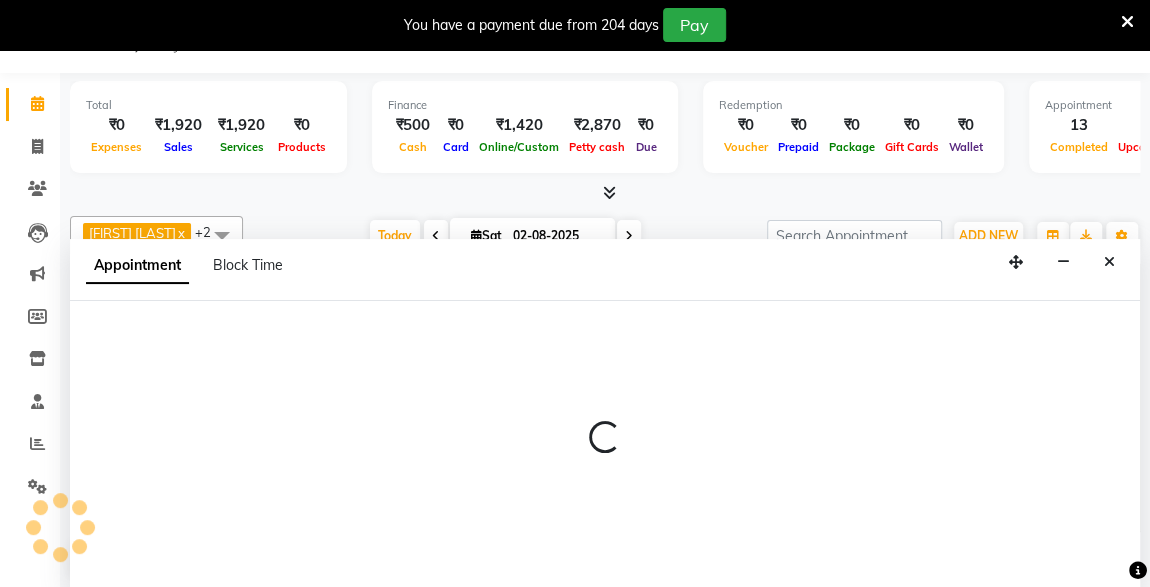 select on "57587" 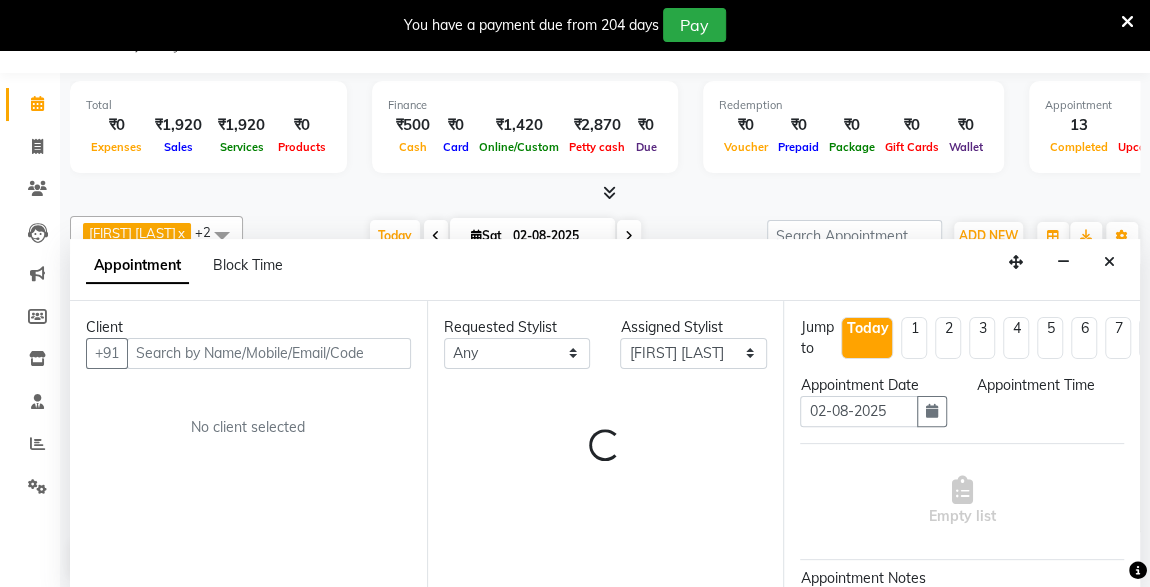 scroll, scrollTop: 49, scrollLeft: 0, axis: vertical 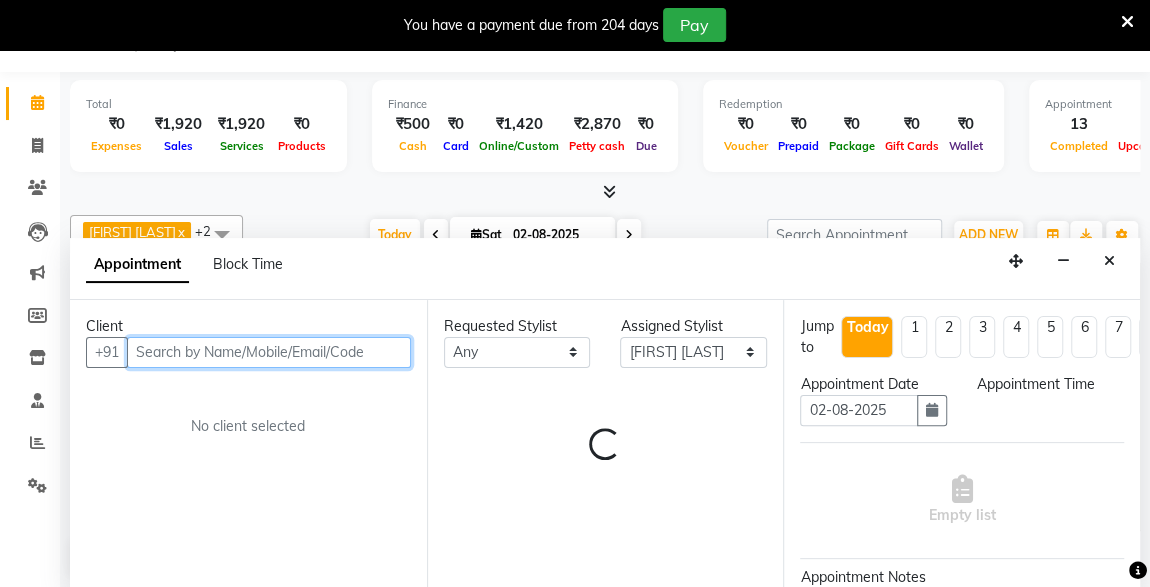 select on "1200" 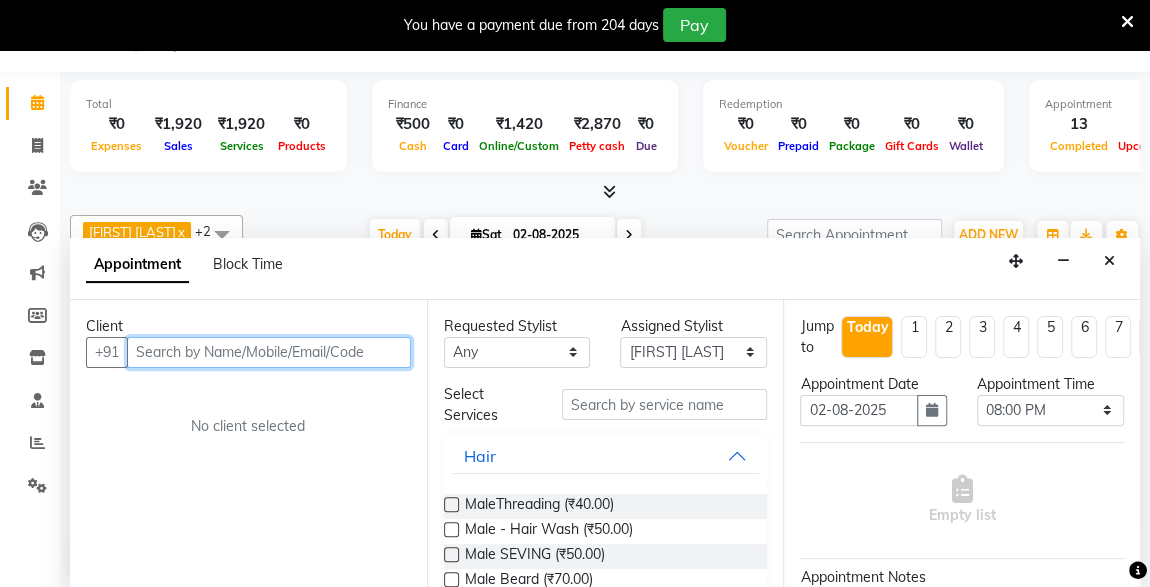 click at bounding box center [269, 352] 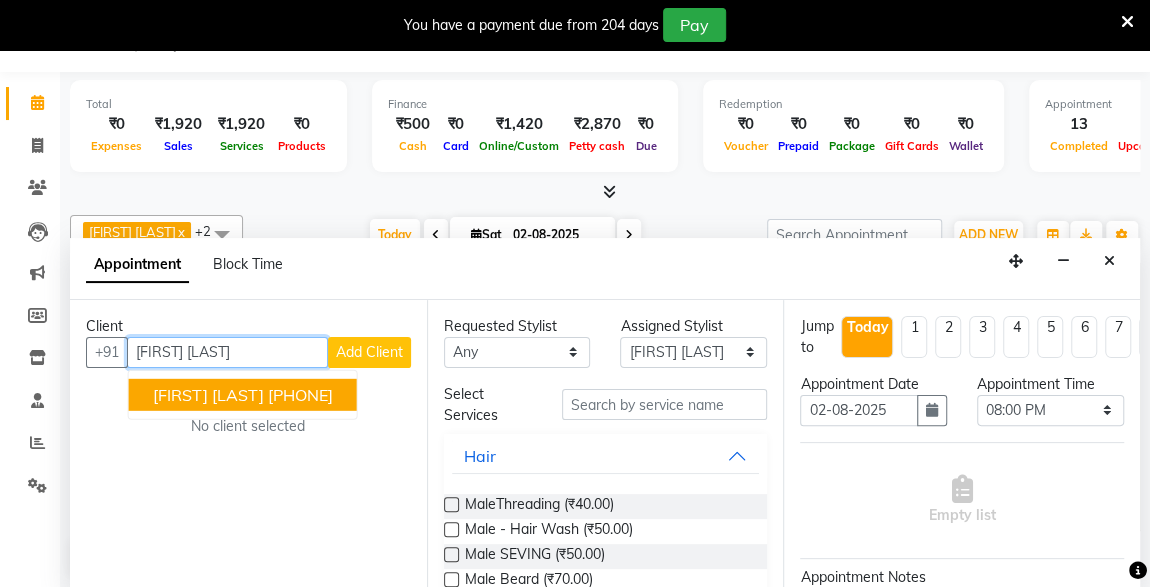 click on "ROHIT RAJPAL" at bounding box center [208, 394] 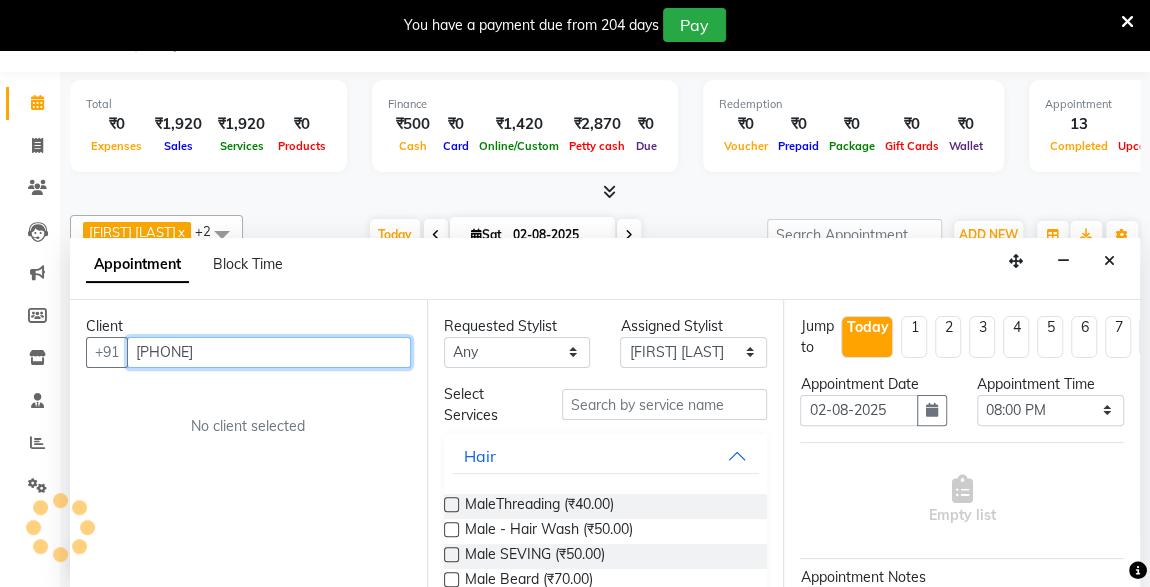 type on "9763710818" 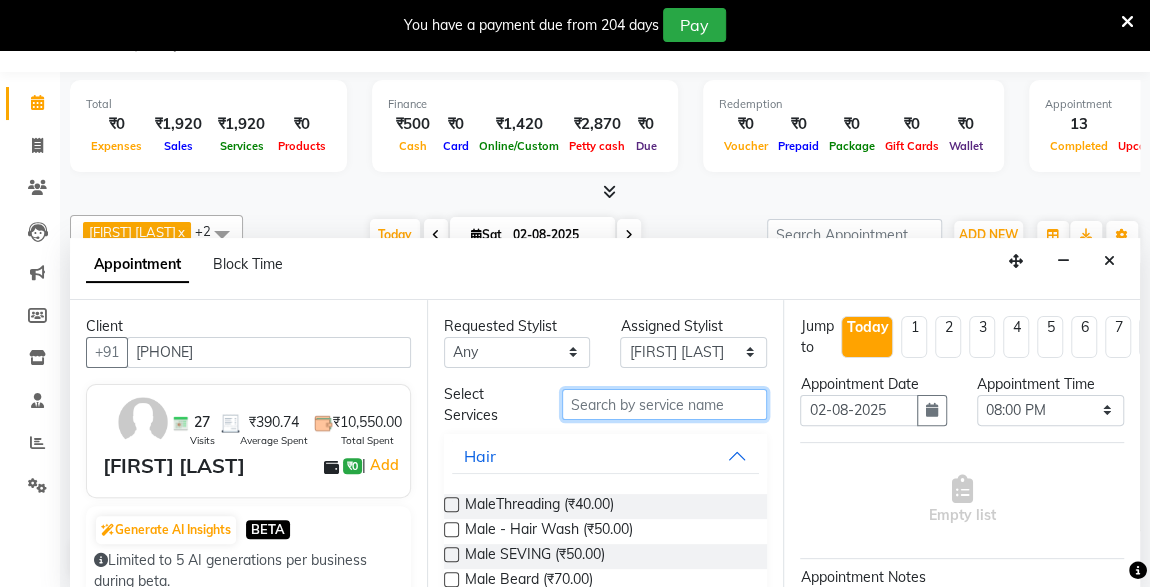 click at bounding box center [665, 404] 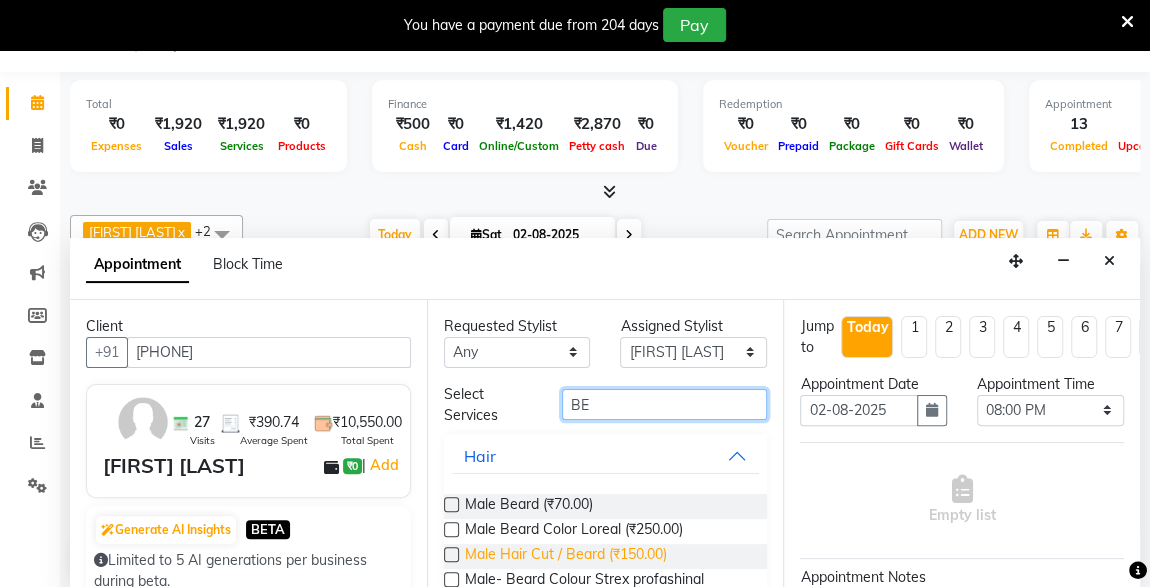 type on "BE" 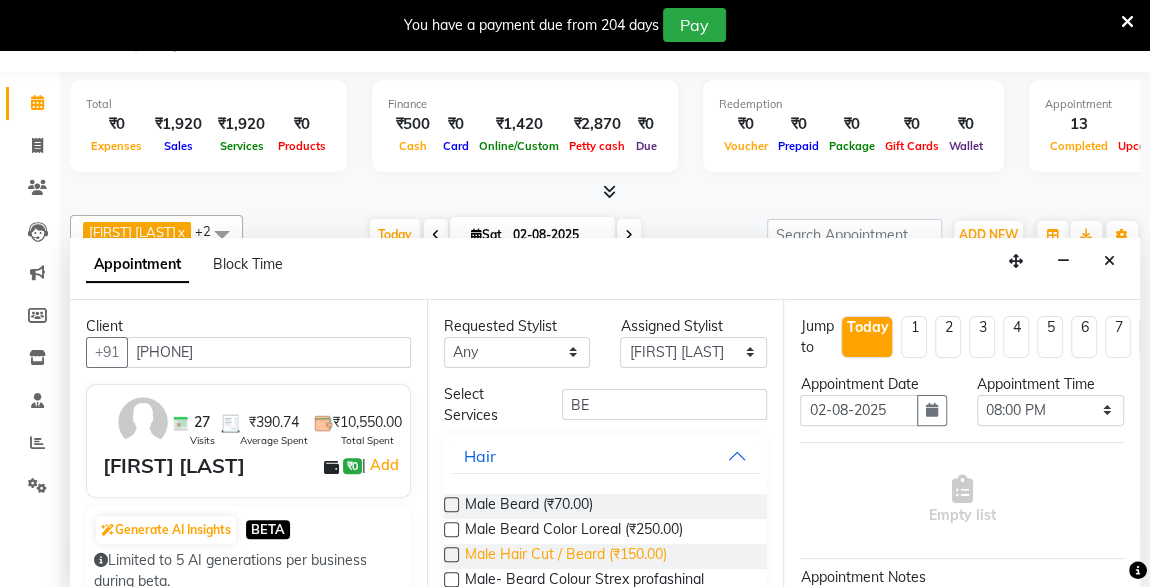 click on "Male Hair Cut / Beard  (₹150.00)" at bounding box center [566, 556] 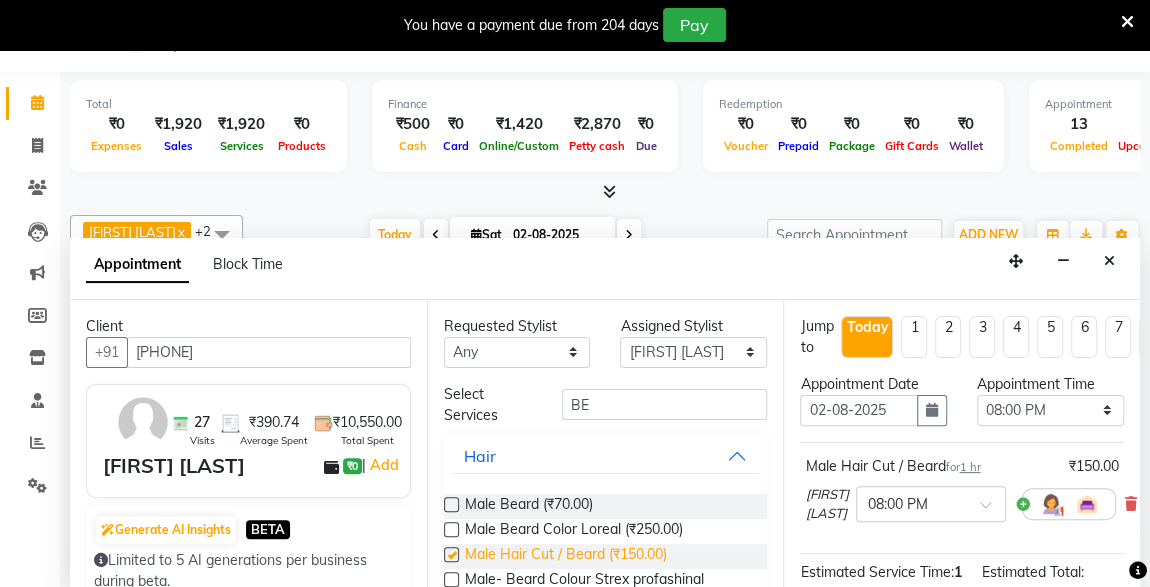 checkbox on "false" 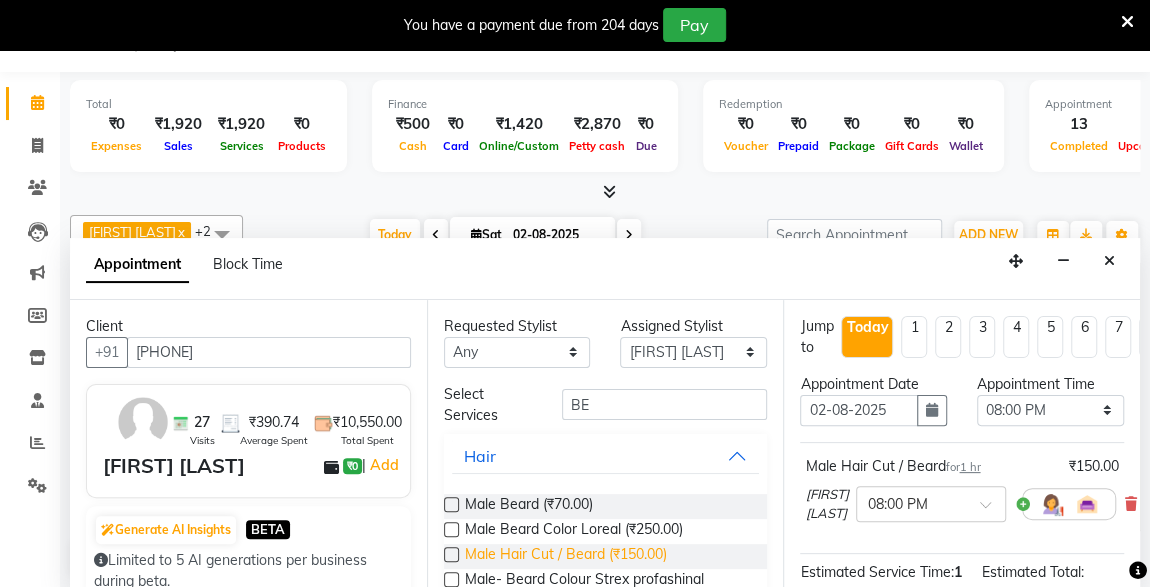 scroll, scrollTop: 289, scrollLeft: 0, axis: vertical 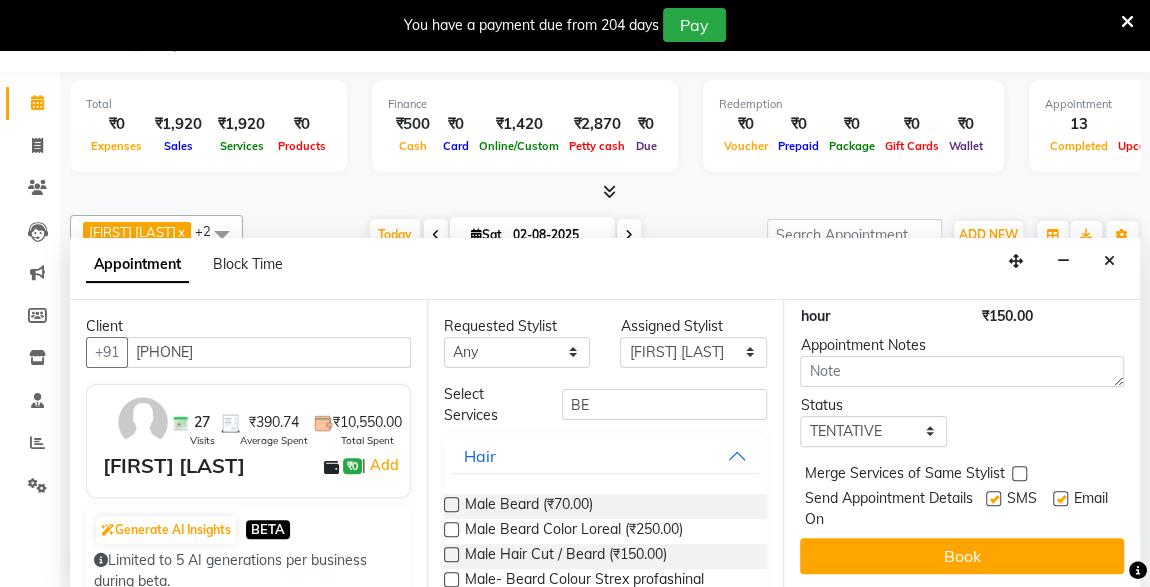 click at bounding box center [993, 498] 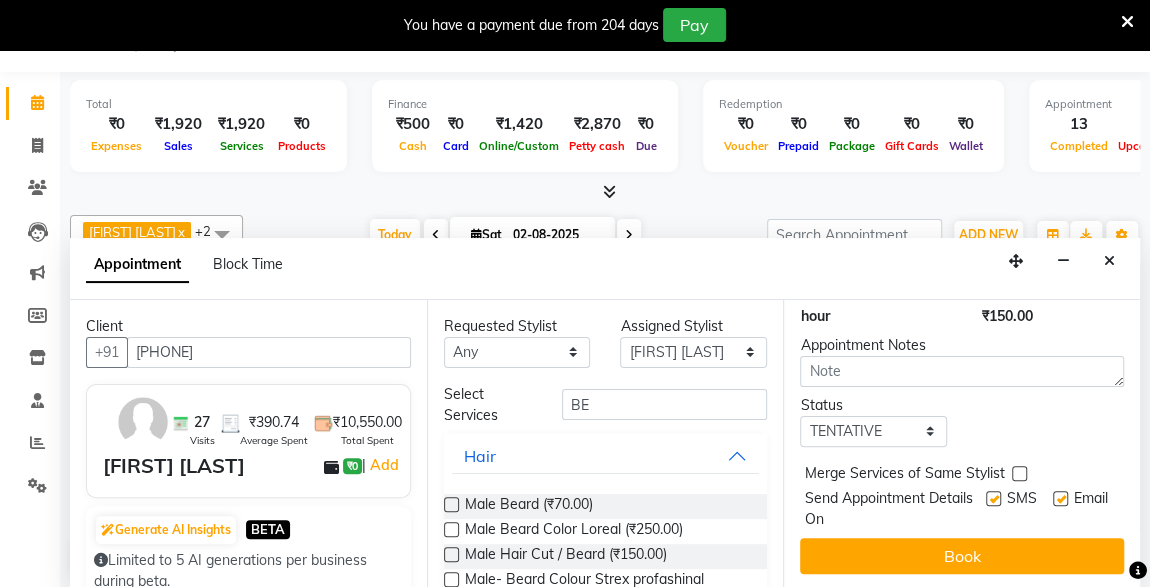 click at bounding box center (992, 500) 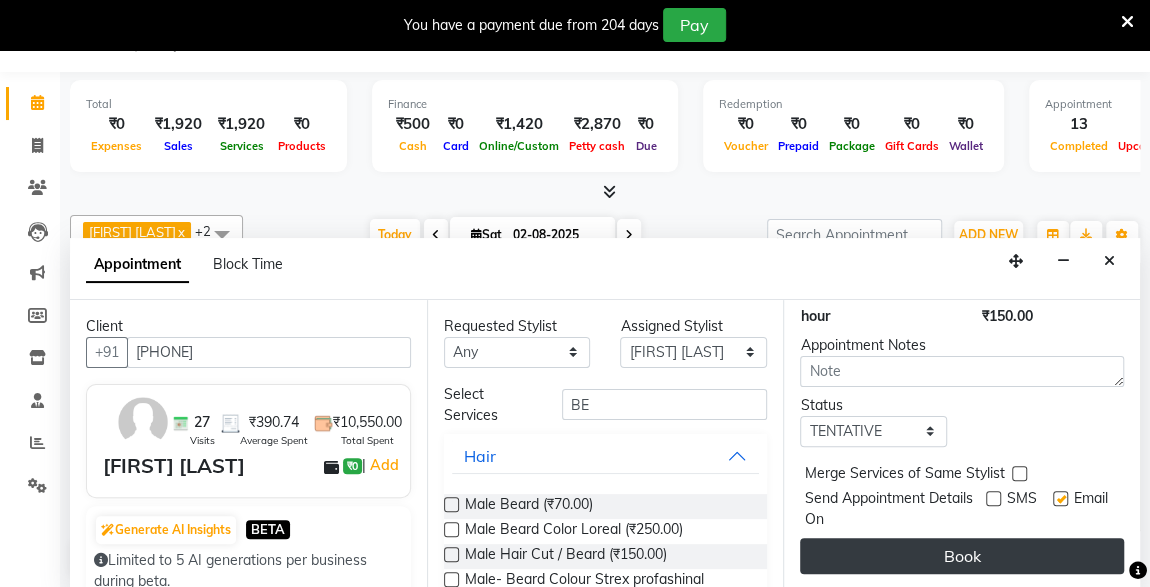 click on "Book" at bounding box center [962, 556] 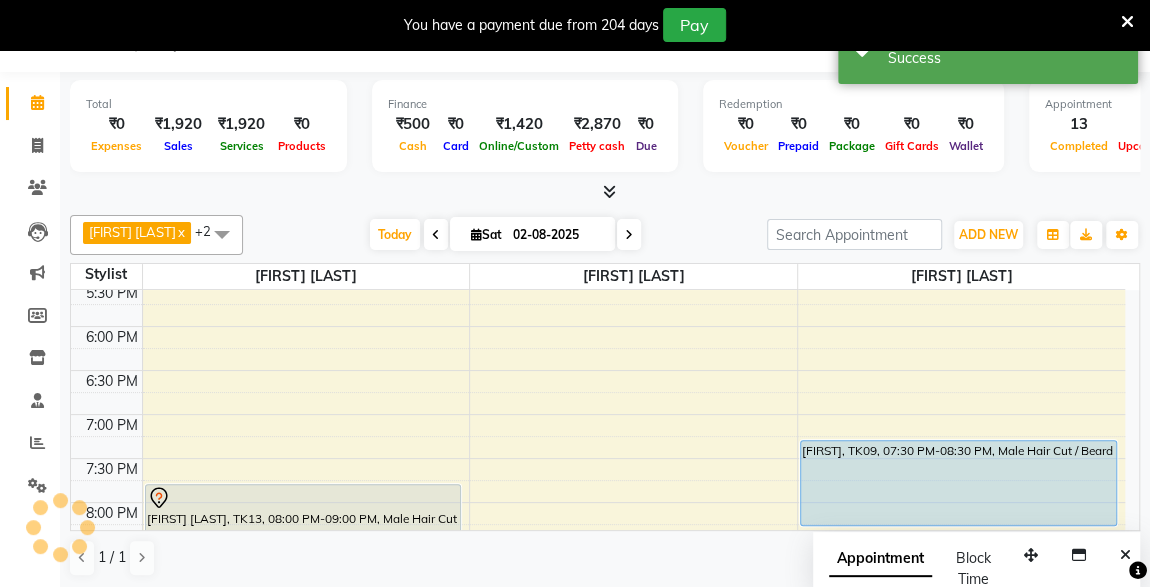 scroll, scrollTop: 0, scrollLeft: 0, axis: both 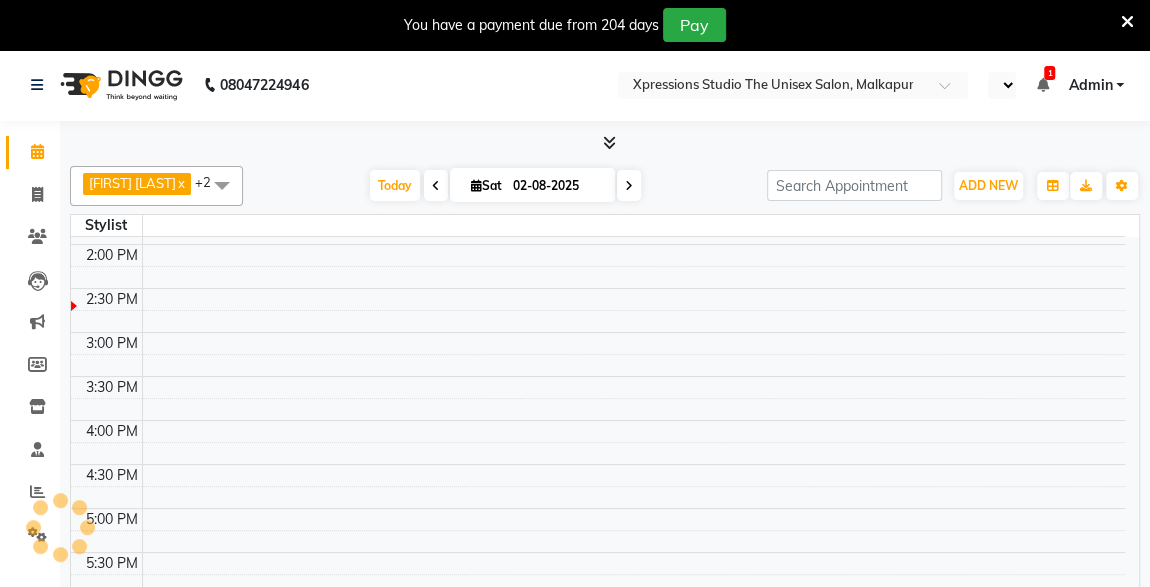 select on "en" 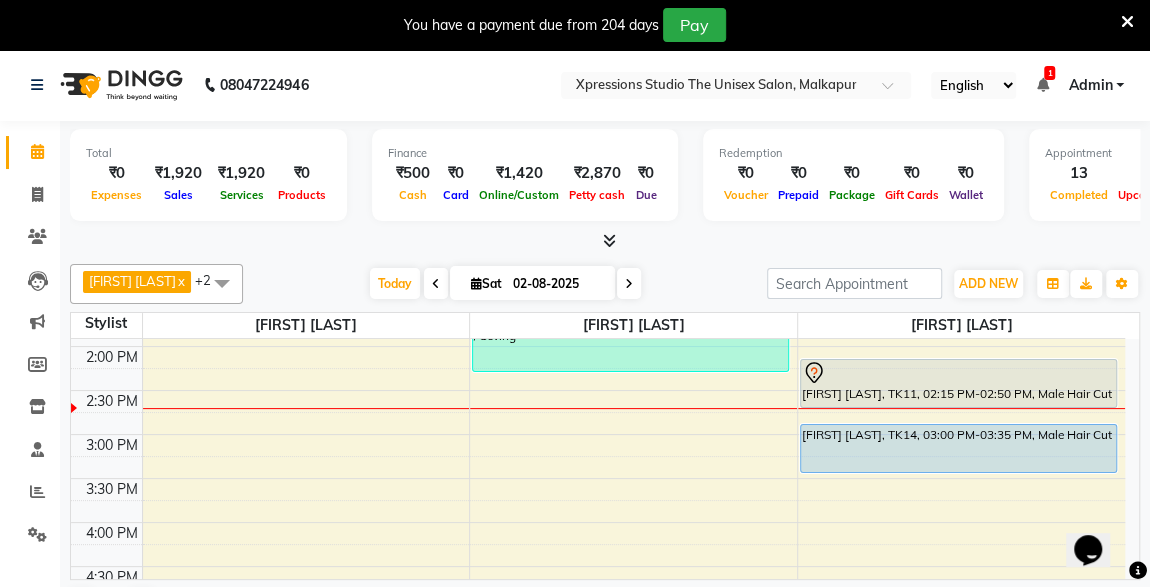 scroll, scrollTop: 0, scrollLeft: 0, axis: both 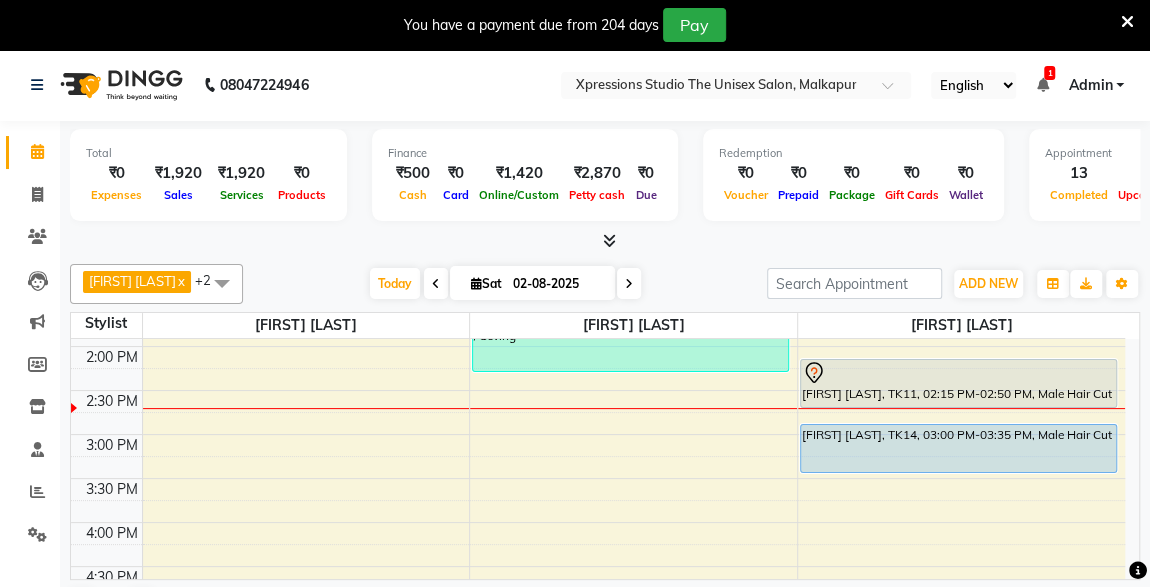 click on "[FIRST] [LAST], TK14, 03:00 PM-03:35 PM, Male Hair Cut" at bounding box center (958, 448) 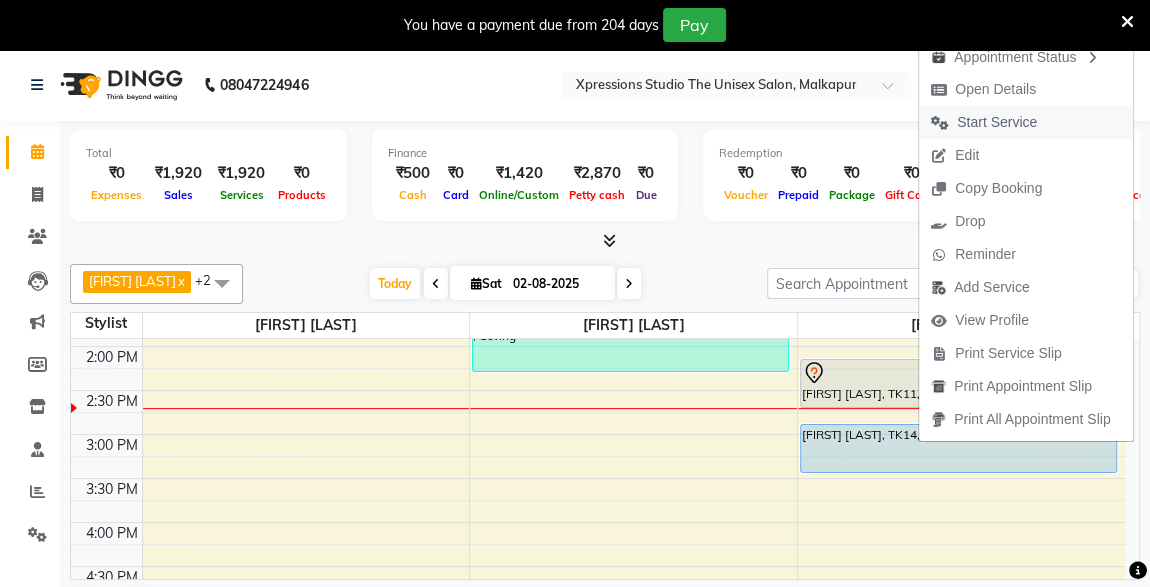 click on "Start Service" at bounding box center [997, 122] 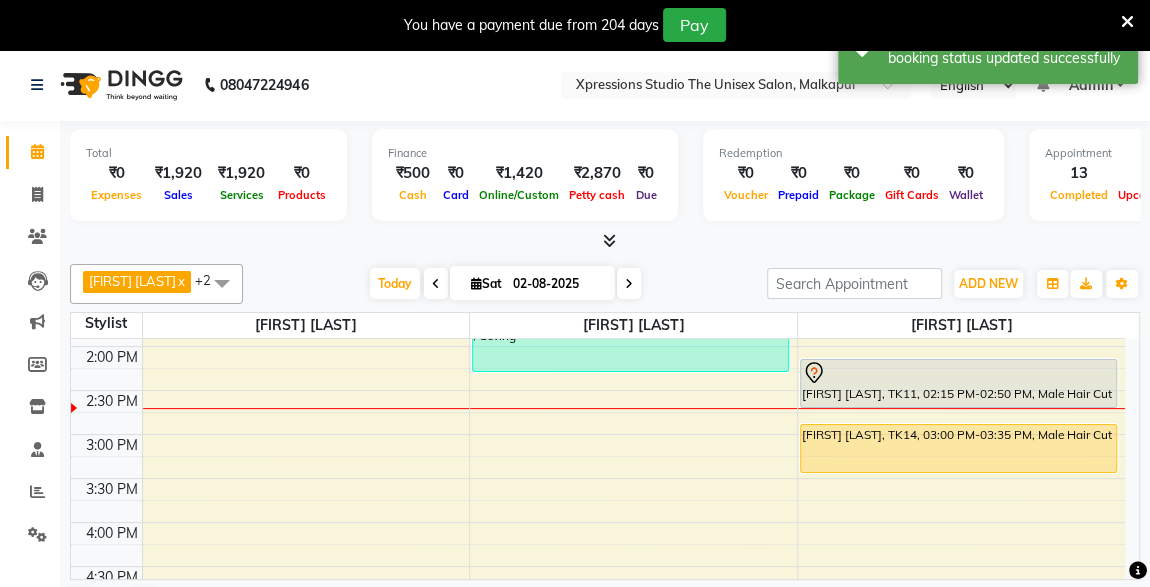 scroll, scrollTop: 730, scrollLeft: 0, axis: vertical 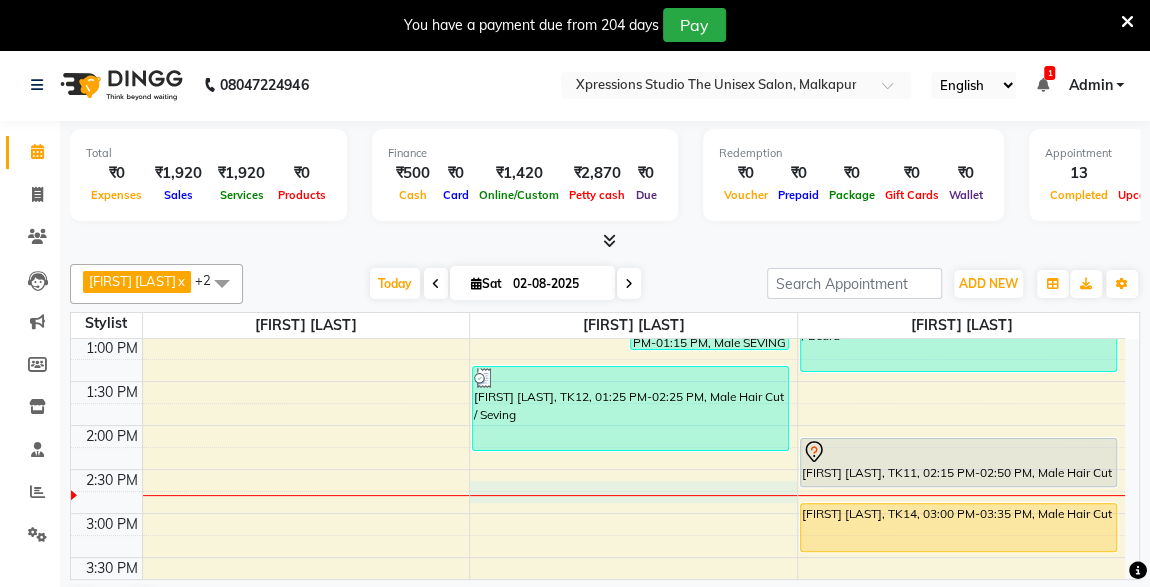 click on "8:00 AM 8:30 AM 9:00 AM 9:30 AM 10:00 AM 10:30 AM 11:00 AM 11:30 AM 12:00 PM 12:30 PM 1:00 PM 1:30 PM 2:00 PM 2:30 PM 3:00 PM 3:30 PM 4:00 PM 4:30 PM 5:00 PM 5:30 PM 6:00 PM 6:30 PM 7:00 PM 7:30 PM 8:00 PM 8:30 PM 9:00 PM 9:30 PM 10:00 PM 10:30 PM     [FIRST] [LAST], TK10, 12:00 PM-01:00 PM, Male Hair Cut / Seving     [FIRST] [LAST], TK10, 12:15 PM-01:05 PM, Male- Hair Colour Strex profashional             [FIRST] [LAST], TK13, 08:00 PM-09:00 PM, Male Hair Cut / Beard      [FIRST] [LAST], TK07, 11:45 AM-12:45 PM, Male  Beard,Male Hair Cut      [FIRST] [LAST], TK01, 12:15 PM-12:35 PM, Male SEVING      [FIRST] [LAST], TK01, 12:35 PM-01:15 PM, Male SEVING ,Male Head Massage With Oil,Male  - Hair Wash,Dolfine Massage     [FIRST] [LAST], TK02, 09:30 AM-10:30 AM, Male Hair Cut / Seving     [FIRST] [LAST], TK02, 10:30 AM-10:55 AM, Massage - Charcole Massage     [FIRST] [LAST], TK05, 11:00 AM-11:35 AM, Male Hair Cut      [FIRST] [LAST], TK12, 01:25 PM-02:25 PM, Male Hair Cut / Seving" at bounding box center (598, 557) 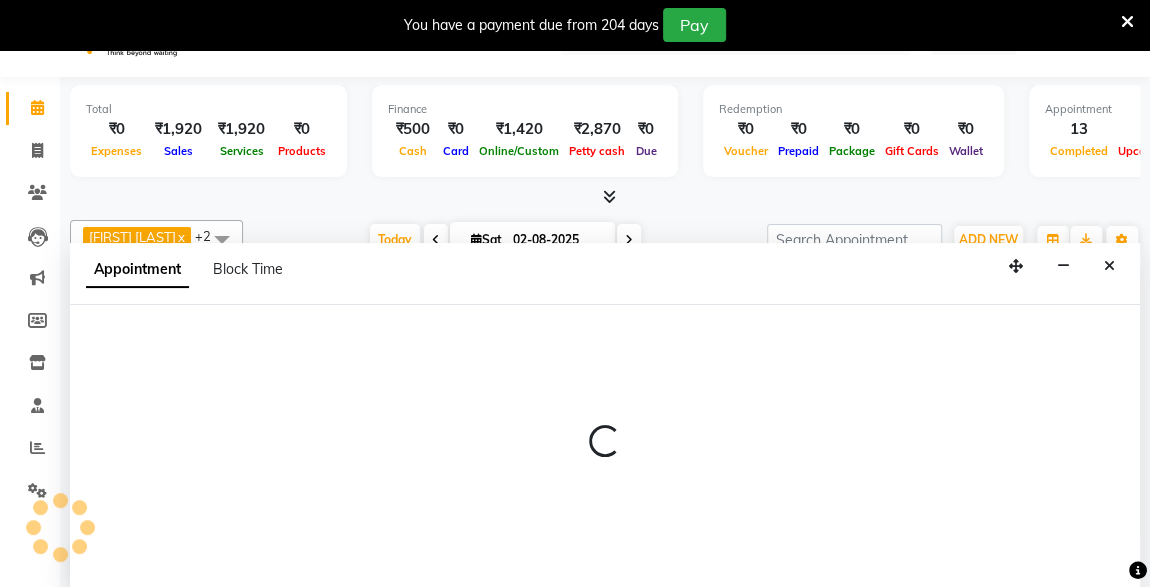 select on "57588" 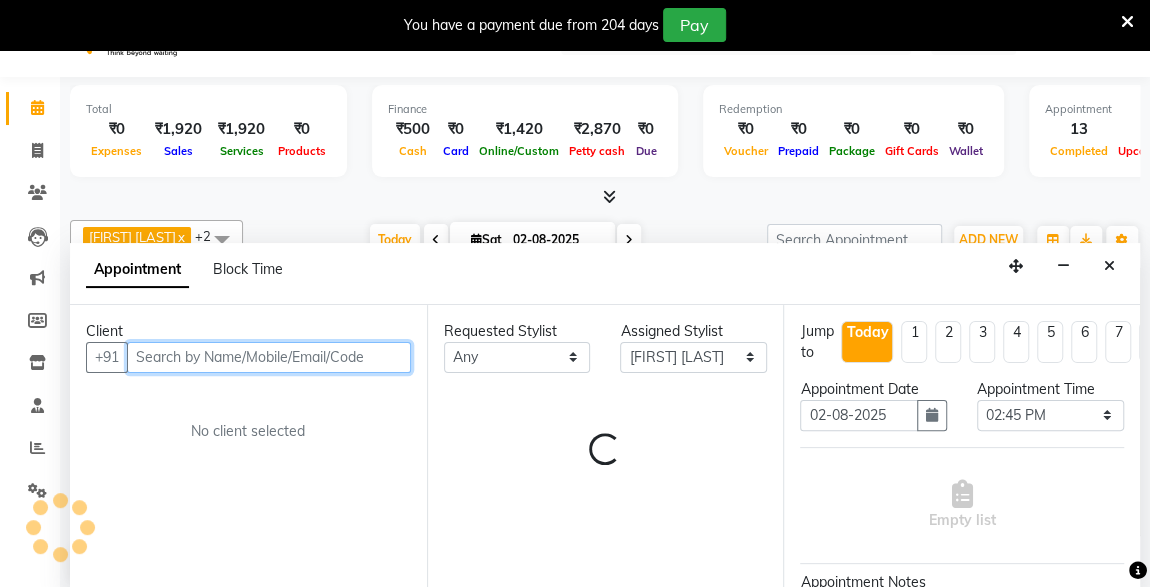 scroll, scrollTop: 49, scrollLeft: 0, axis: vertical 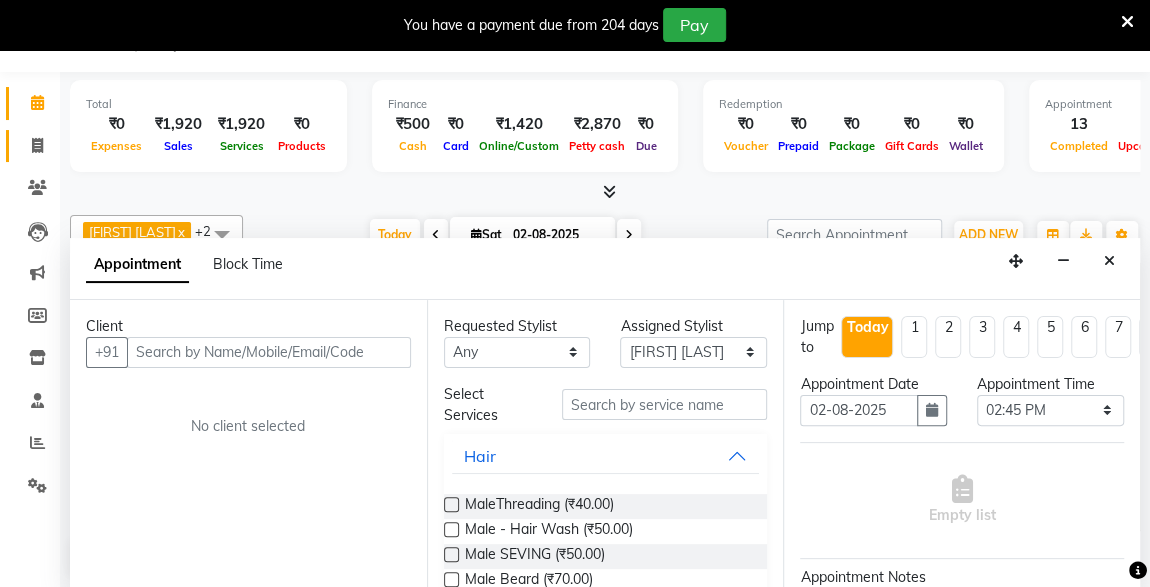 click on "Invoice" 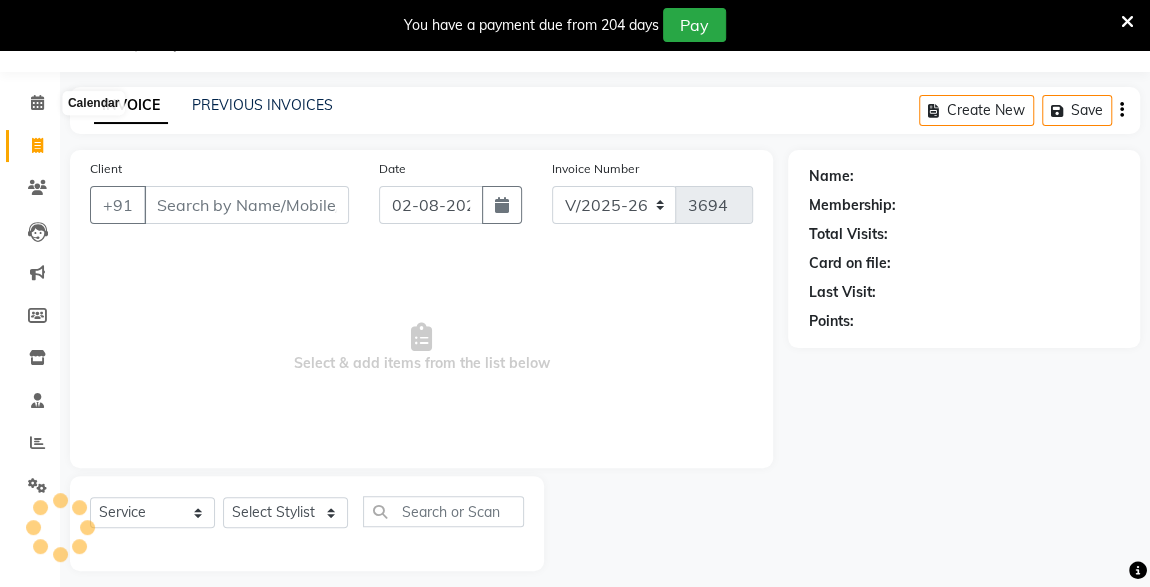scroll, scrollTop: 0, scrollLeft: 0, axis: both 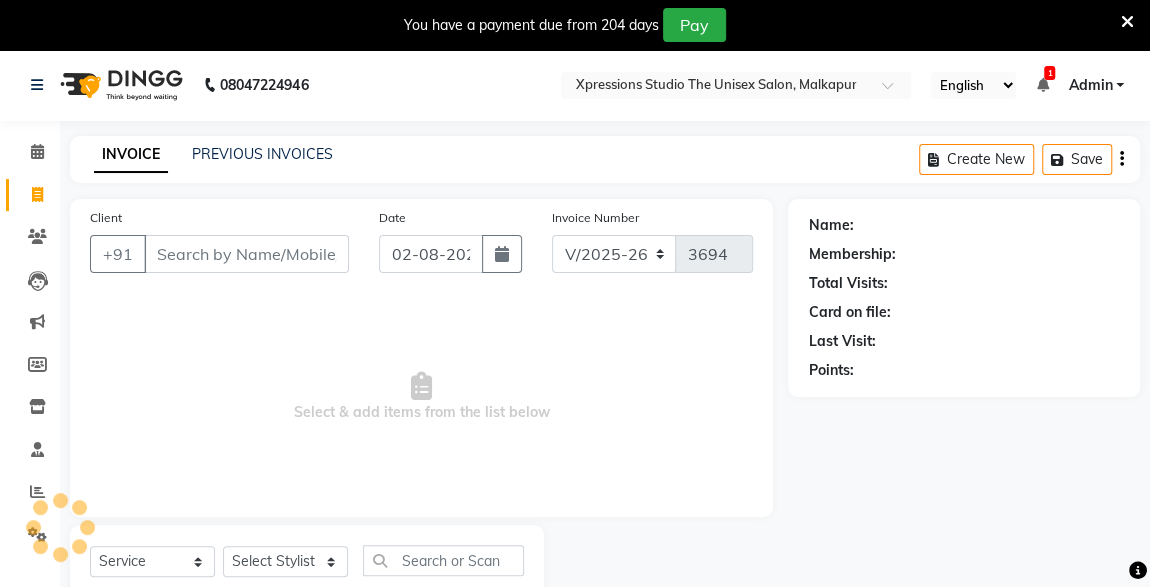 click on "Client" at bounding box center [246, 254] 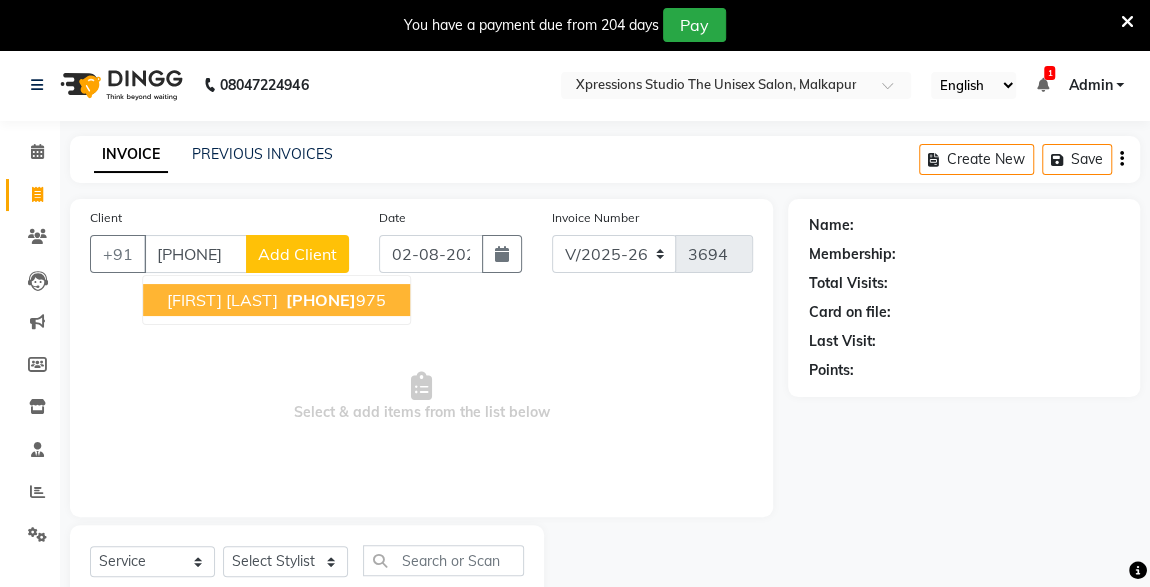 click on "[PHONE]" at bounding box center (334, 300) 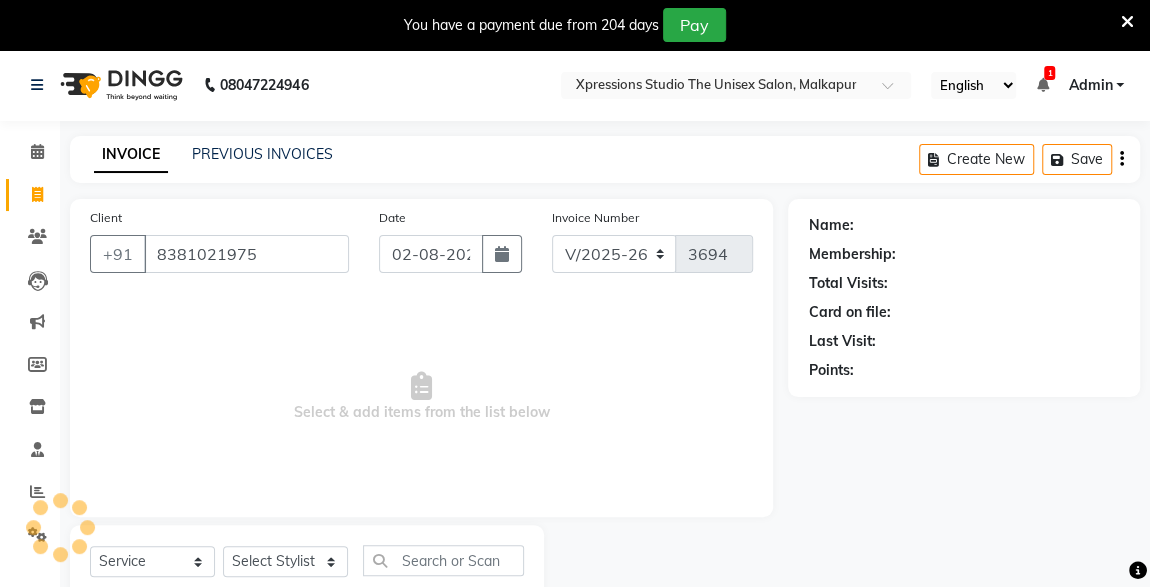 type on "8381021975" 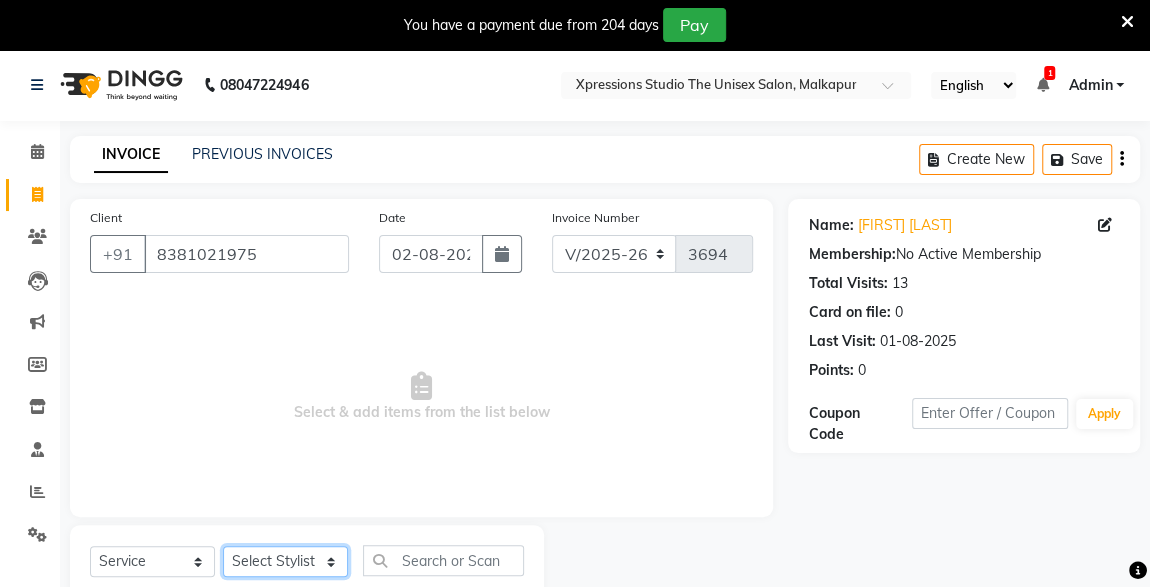 click on "Select Stylist [FIRST] [LAST] [FIRST] [LAST] [FIRST] [LAST]" 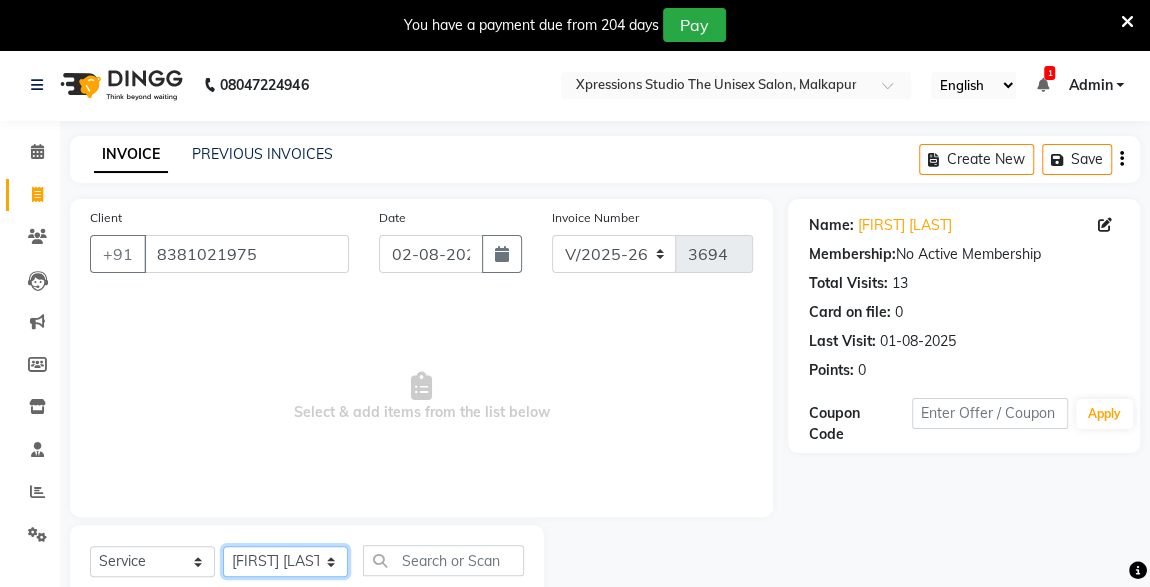click on "Select Stylist [FIRST] [LAST] [FIRST] [LAST] [FIRST] [LAST]" 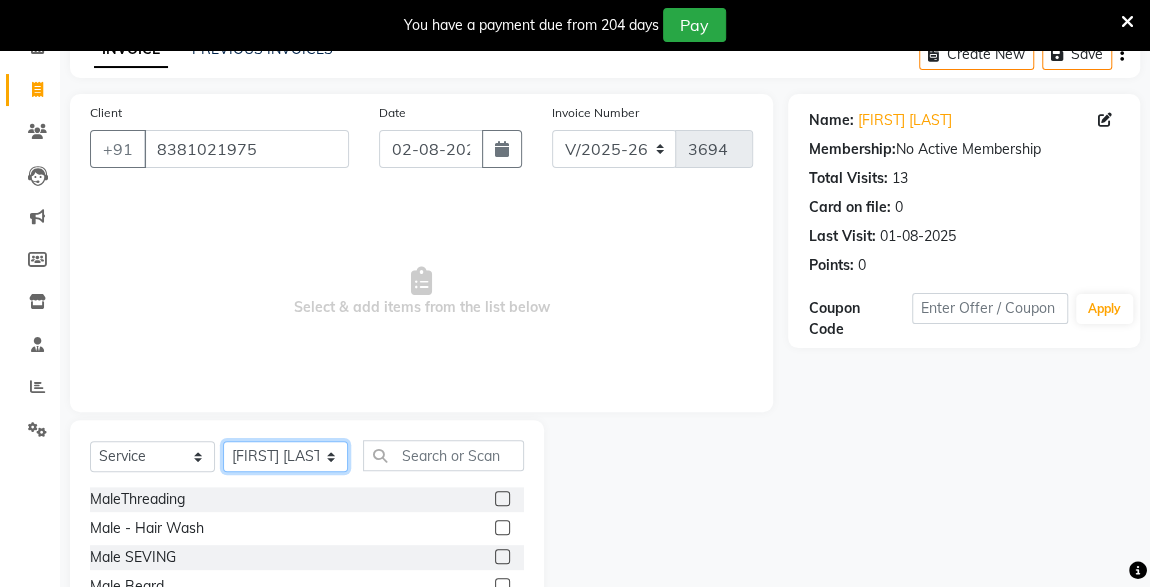 scroll, scrollTop: 261, scrollLeft: 0, axis: vertical 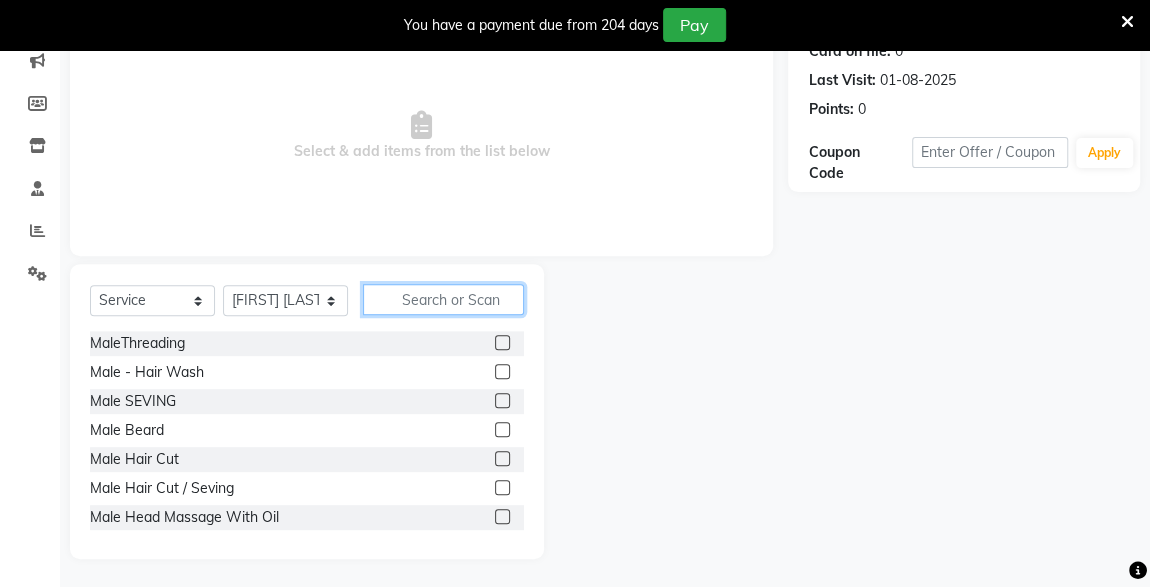 click 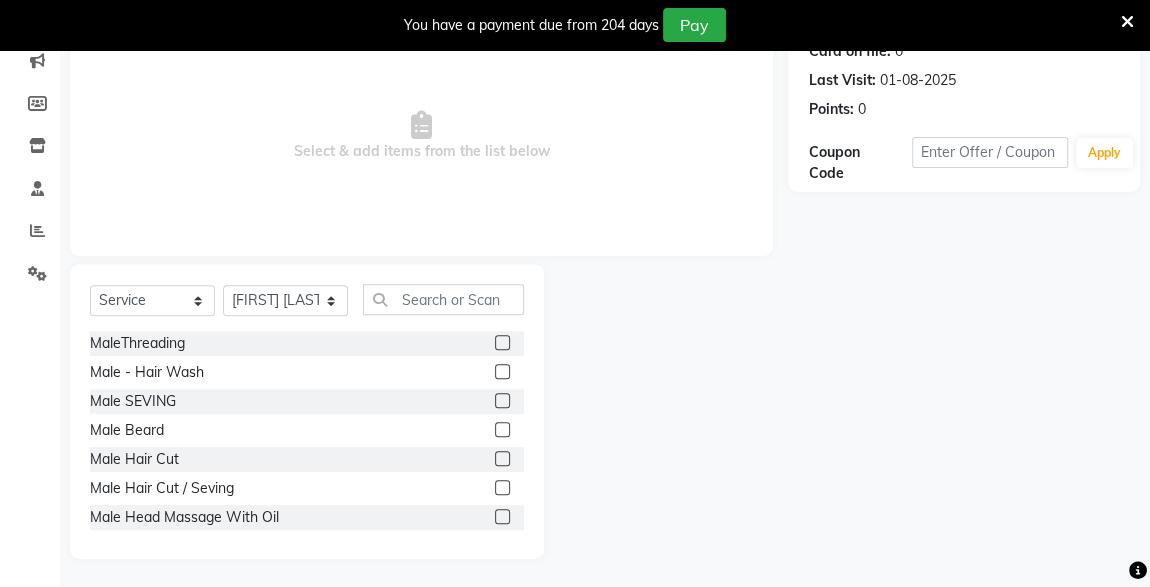 click 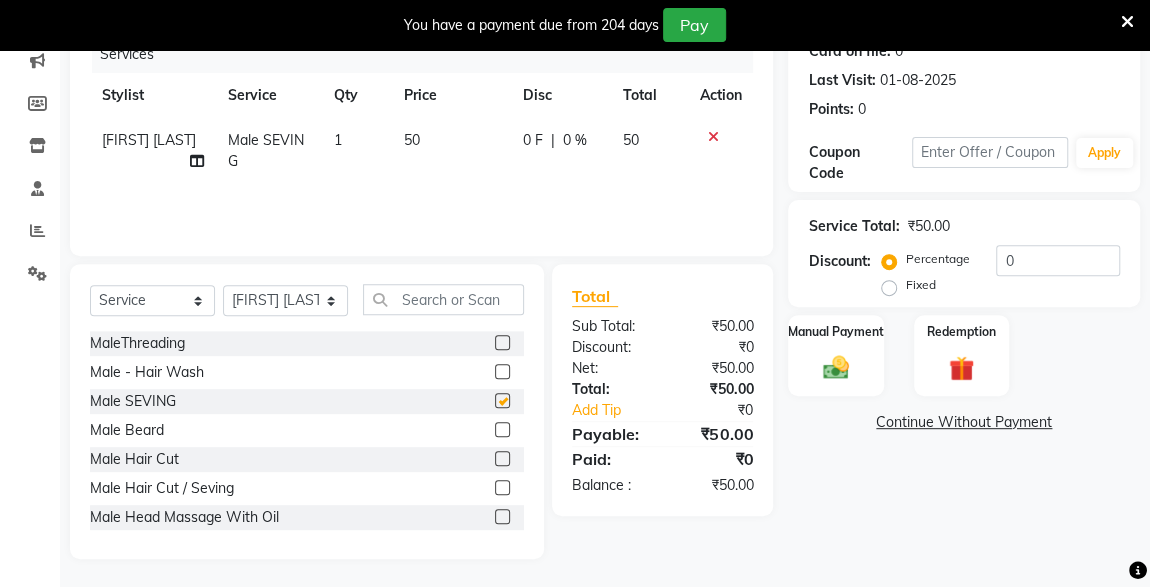 checkbox on "false" 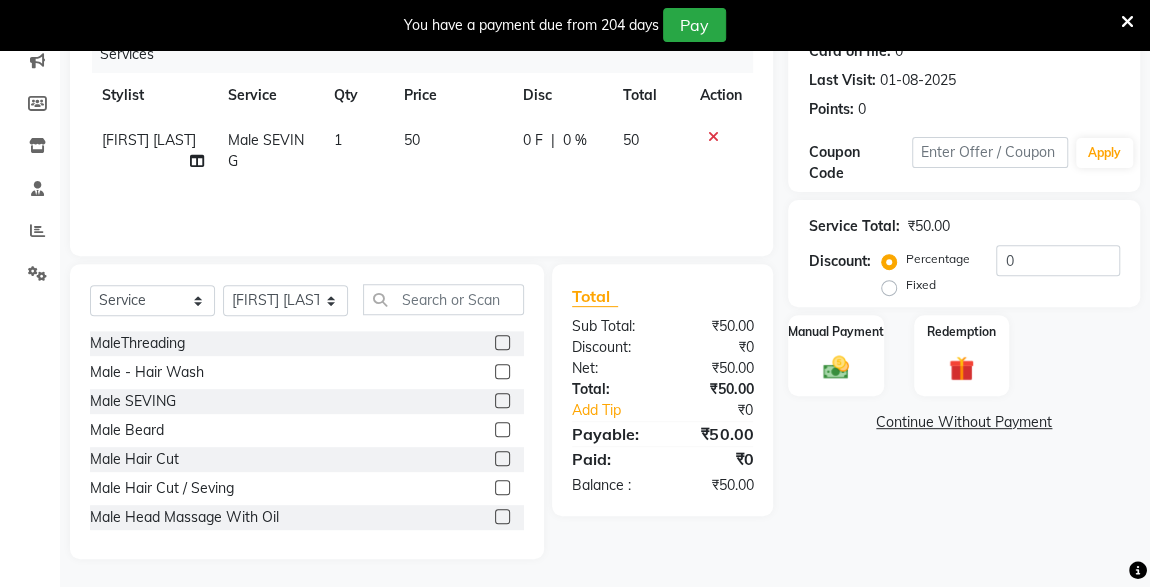 click 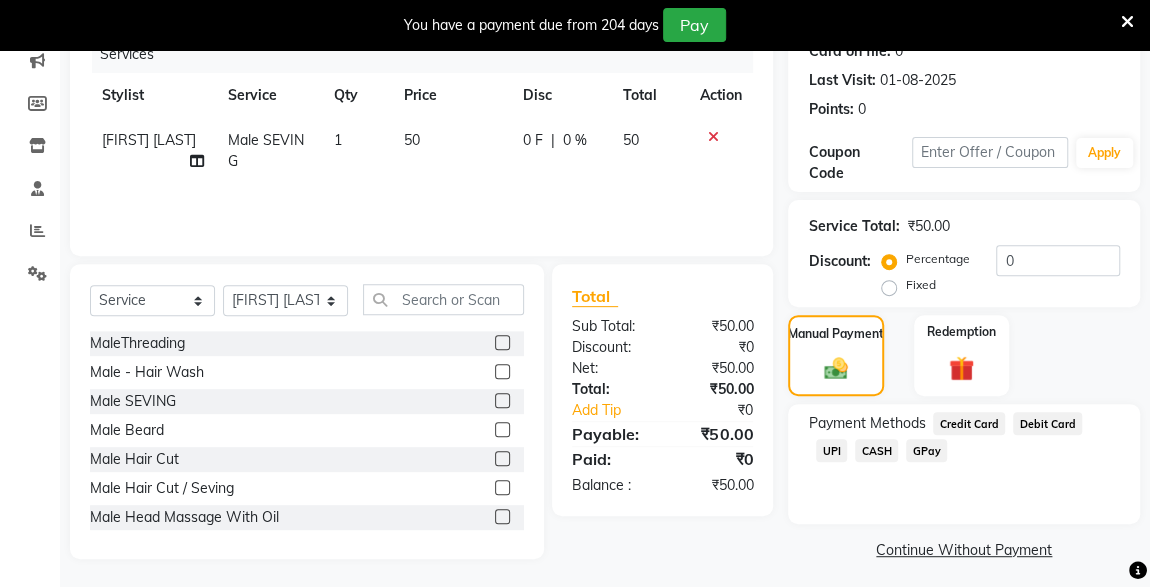click on "CASH" 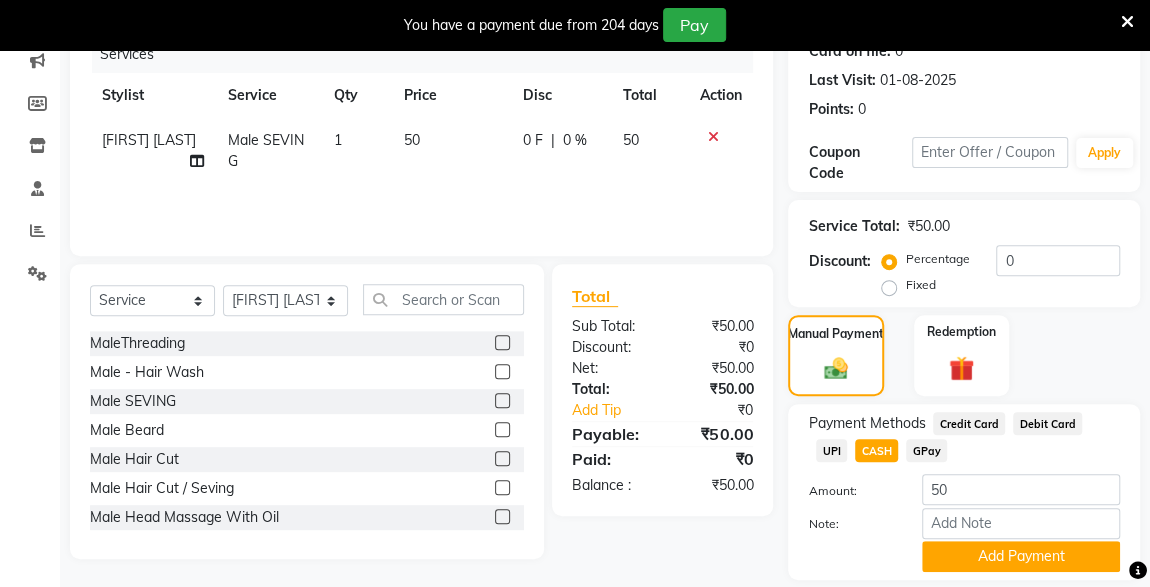 scroll, scrollTop: 323, scrollLeft: 0, axis: vertical 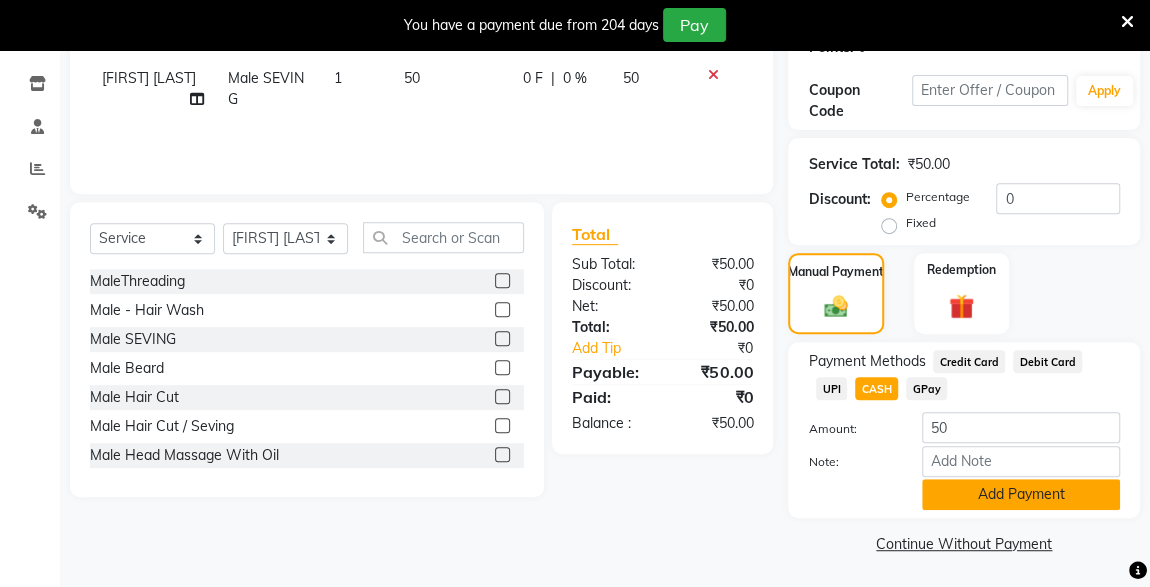 click on "Add Payment" 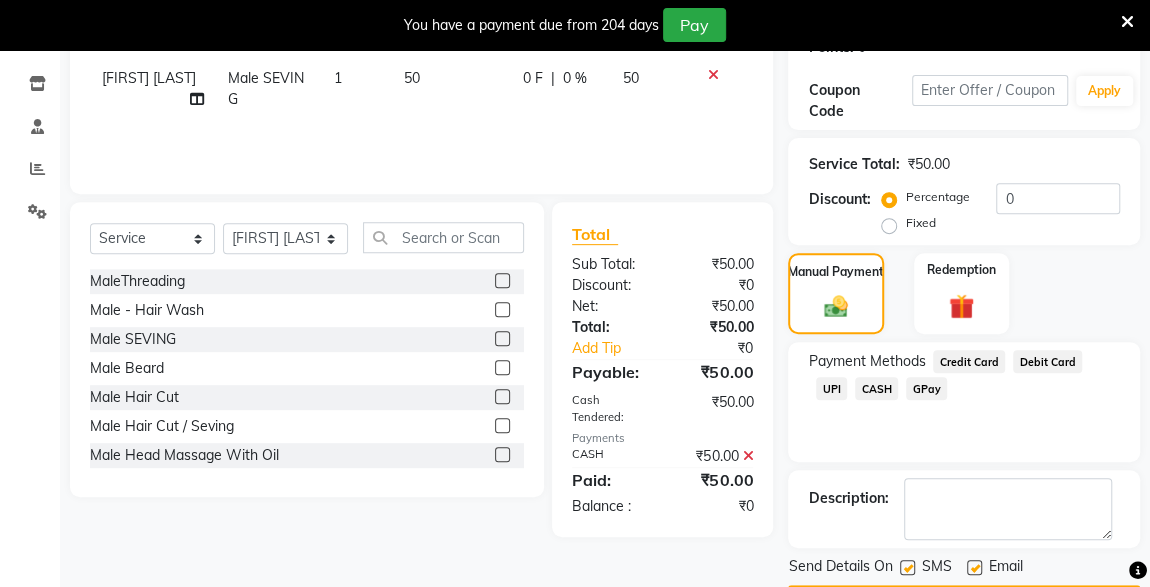 scroll, scrollTop: 379, scrollLeft: 0, axis: vertical 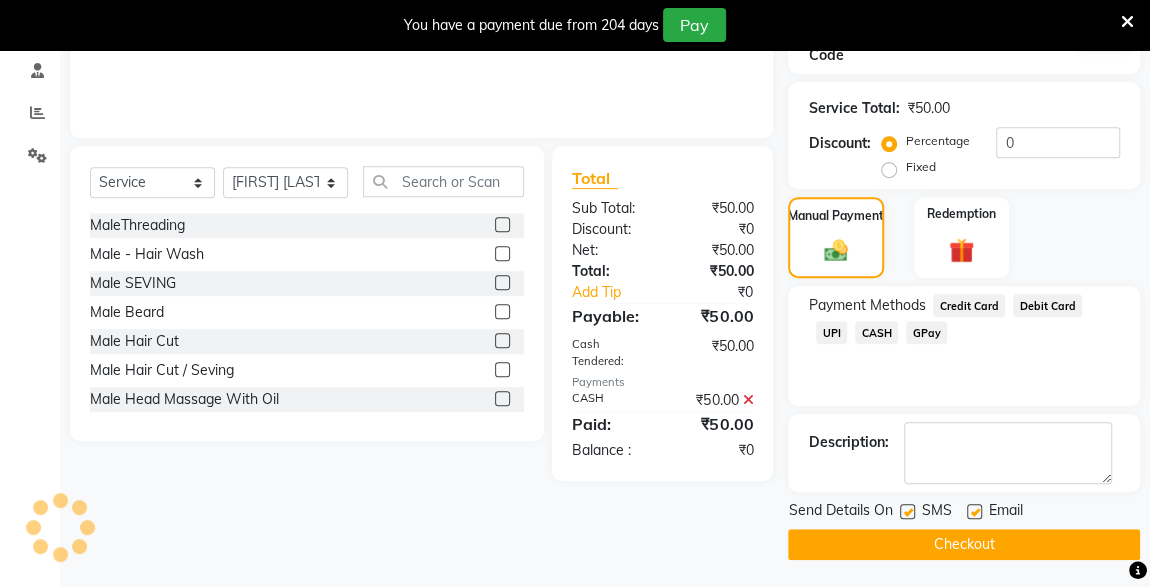 click 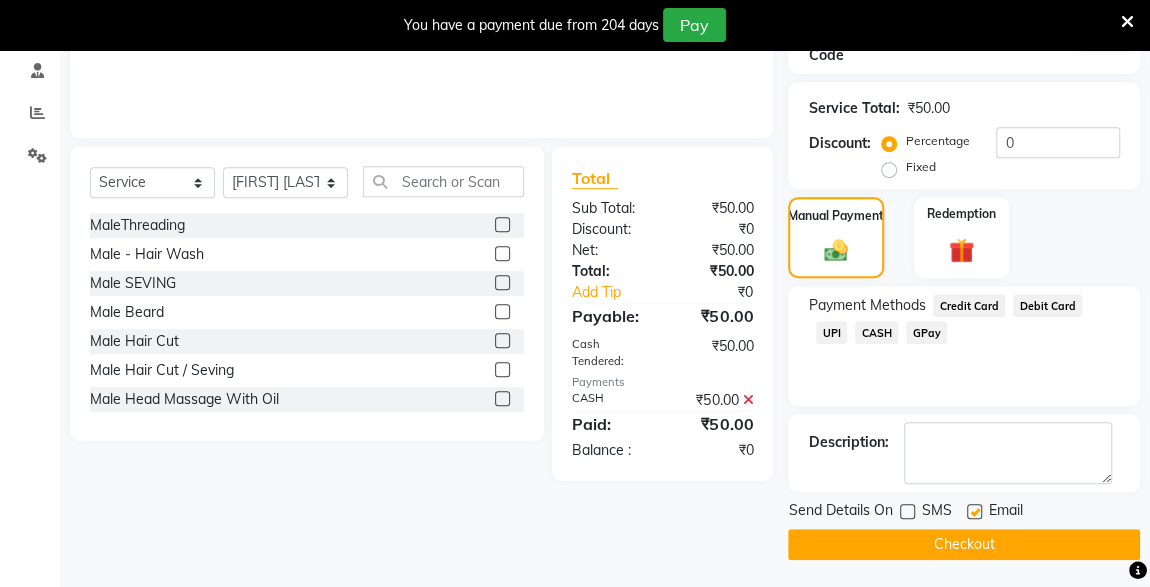 click on "Checkout" 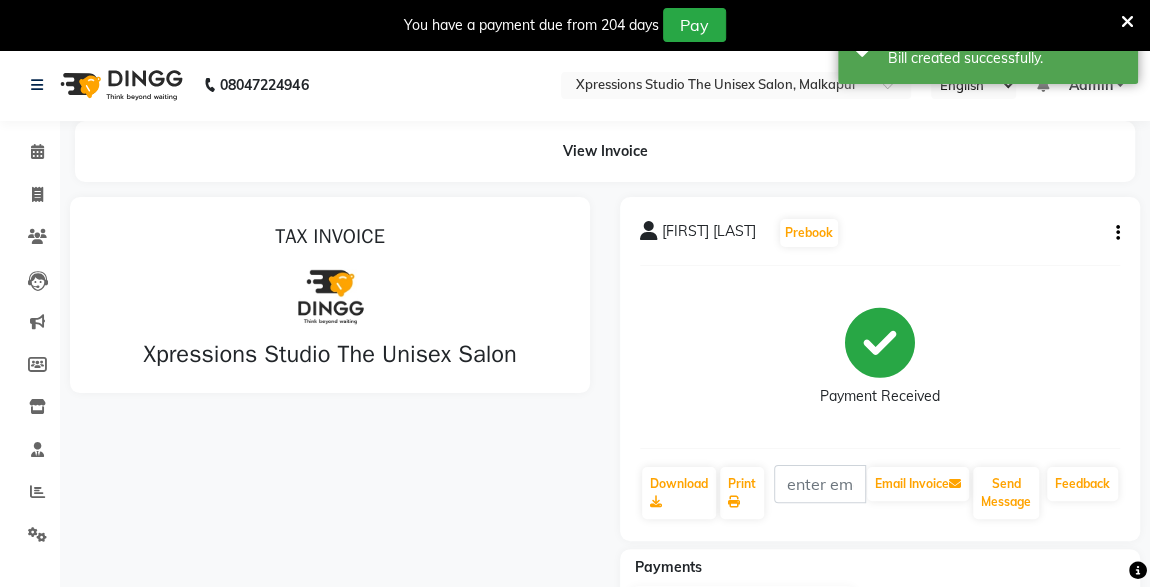 scroll, scrollTop: 0, scrollLeft: 0, axis: both 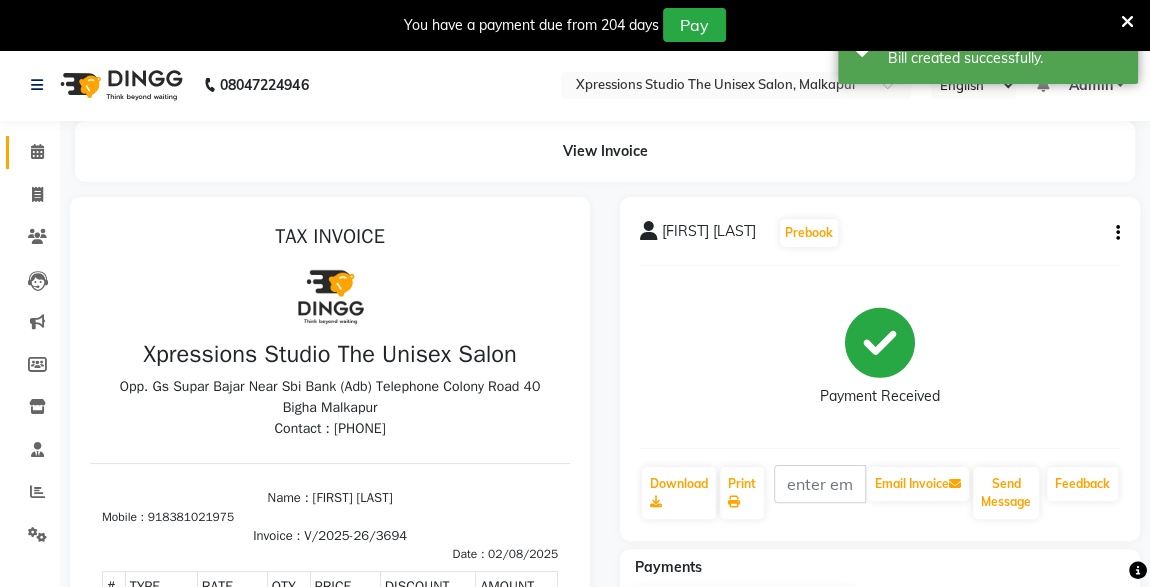 click 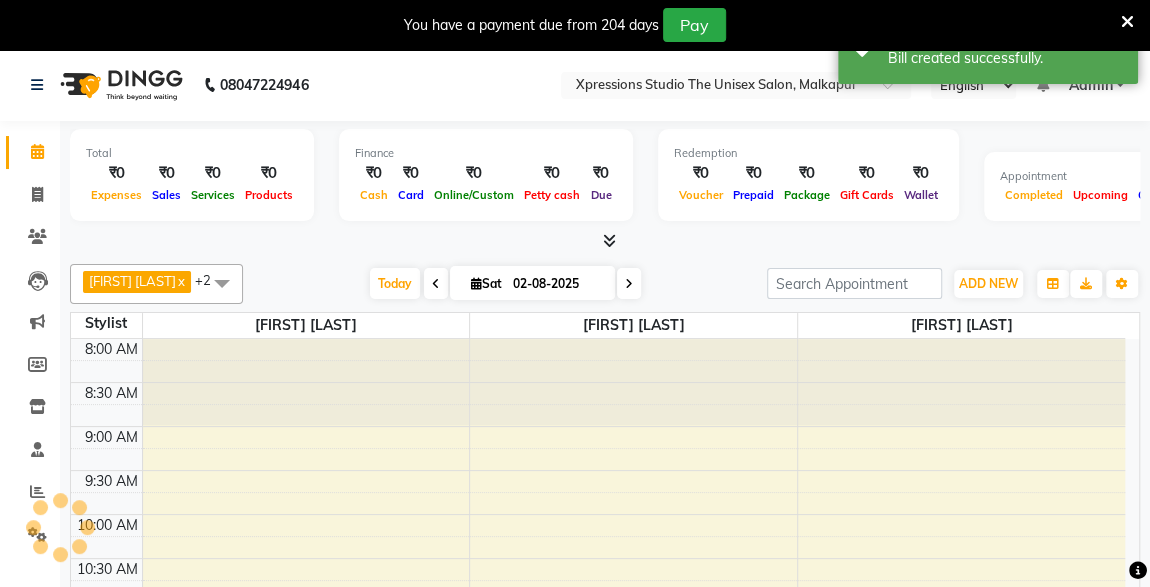 scroll, scrollTop: 0, scrollLeft: 0, axis: both 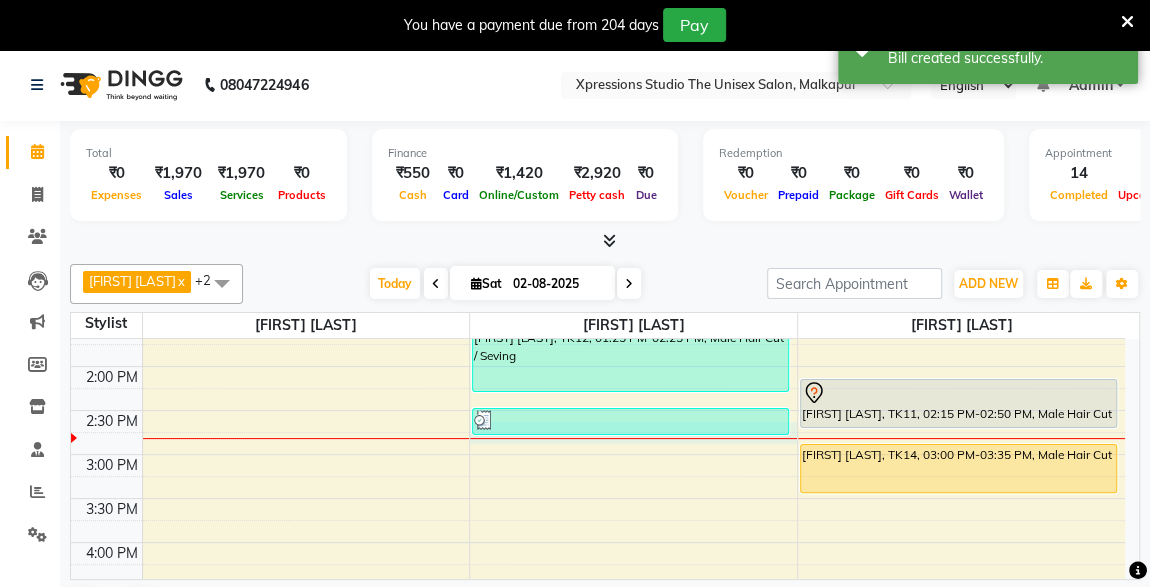 click at bounding box center [633, 438] 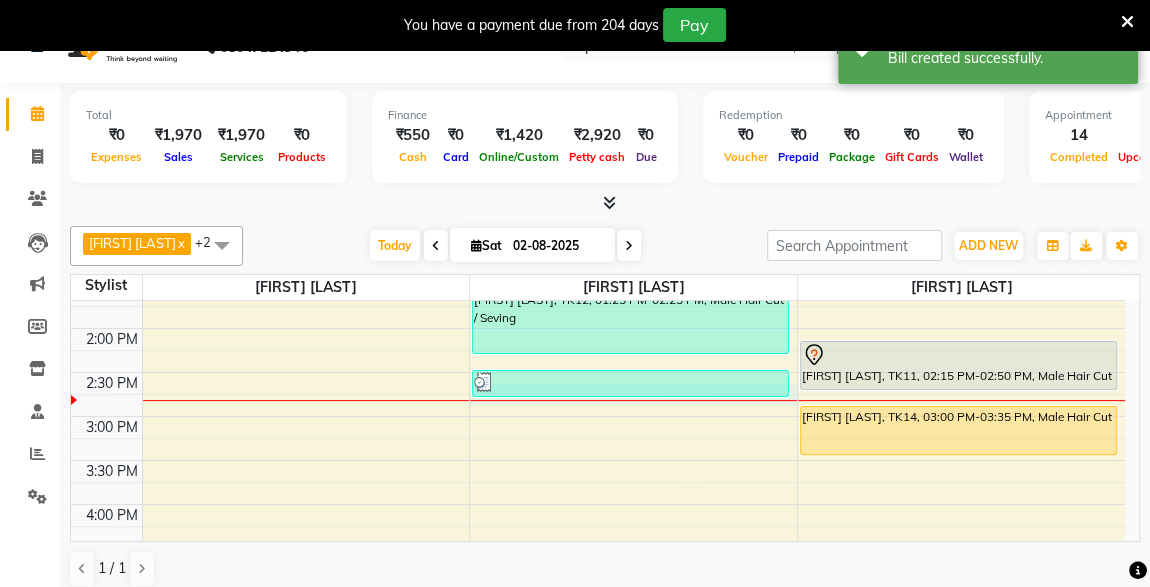 select on "57588" 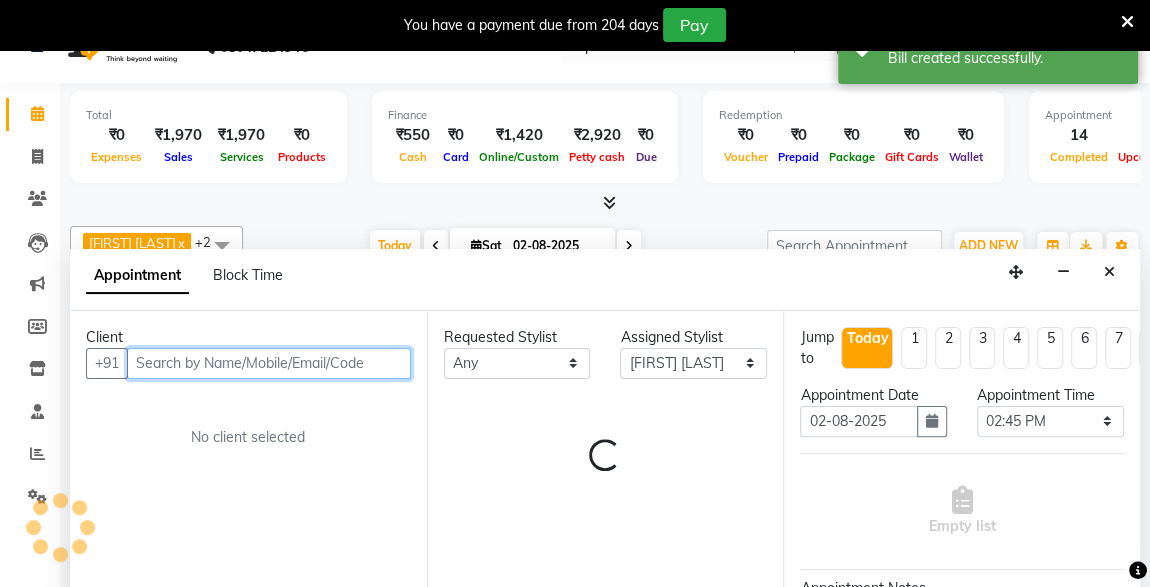 scroll, scrollTop: 49, scrollLeft: 0, axis: vertical 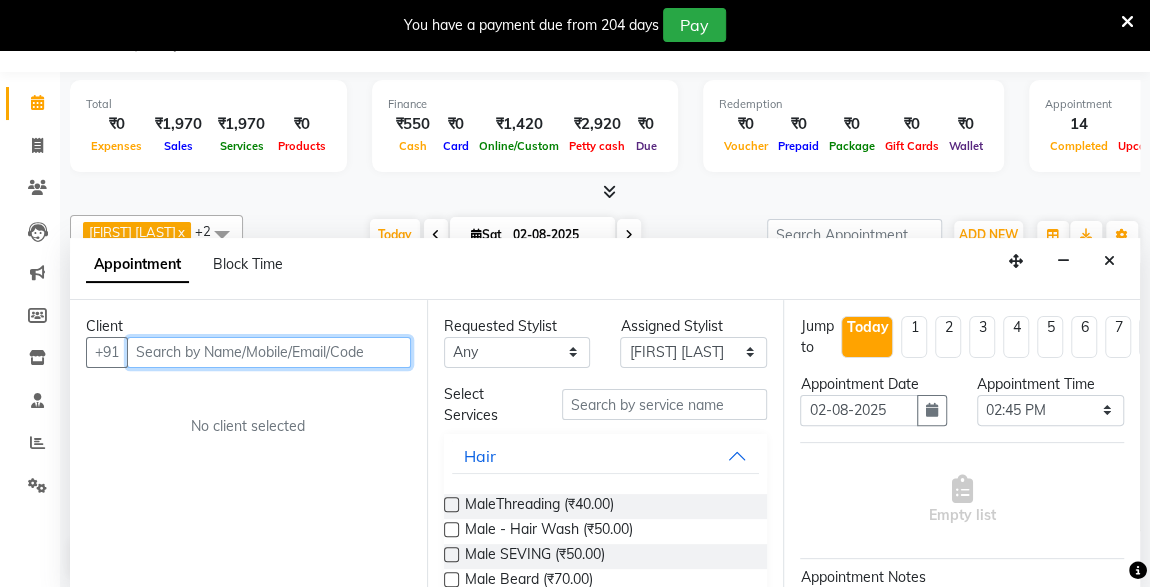 click at bounding box center [269, 352] 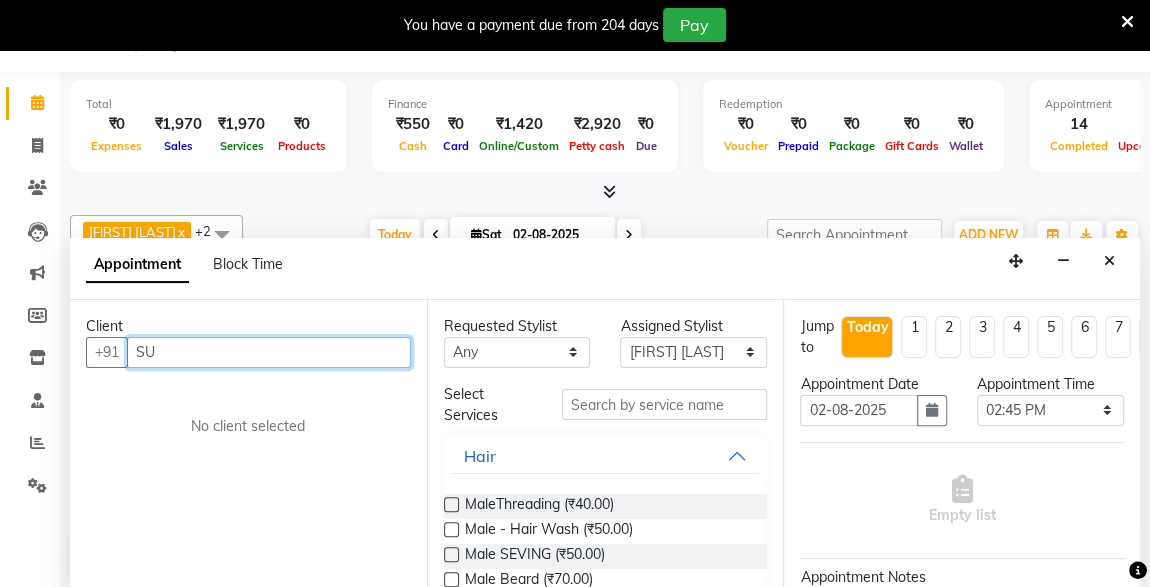 type on "S" 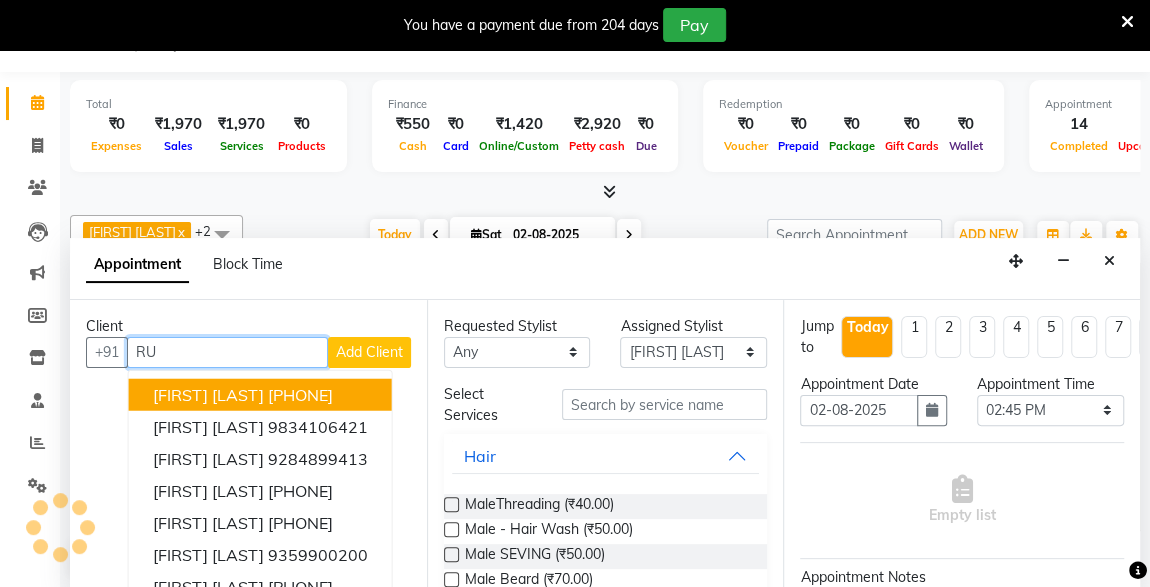 type on "R" 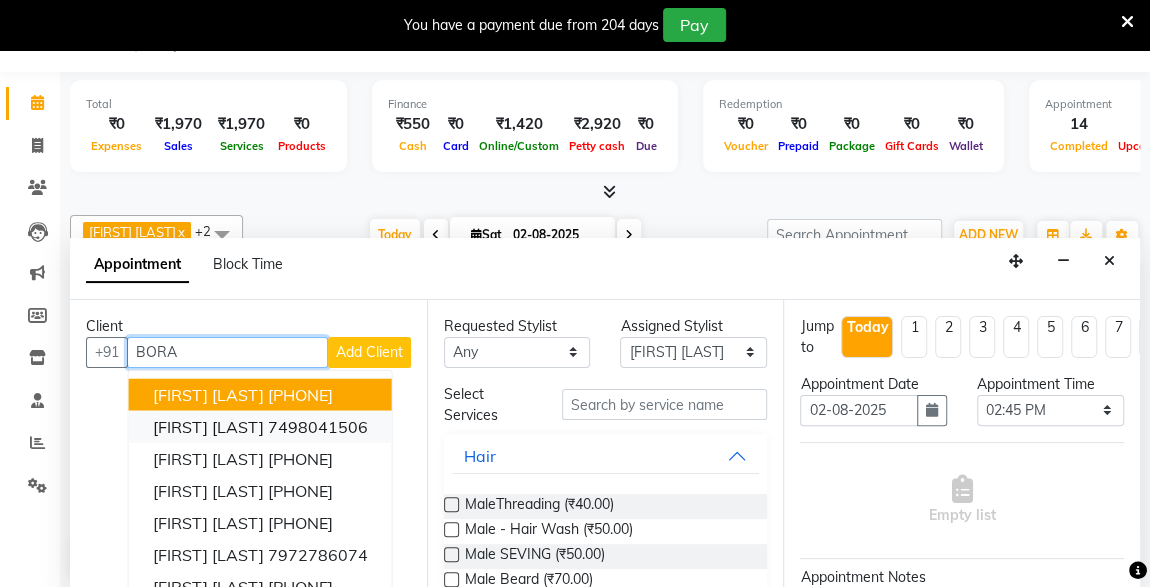click on "7498041506" at bounding box center (318, 426) 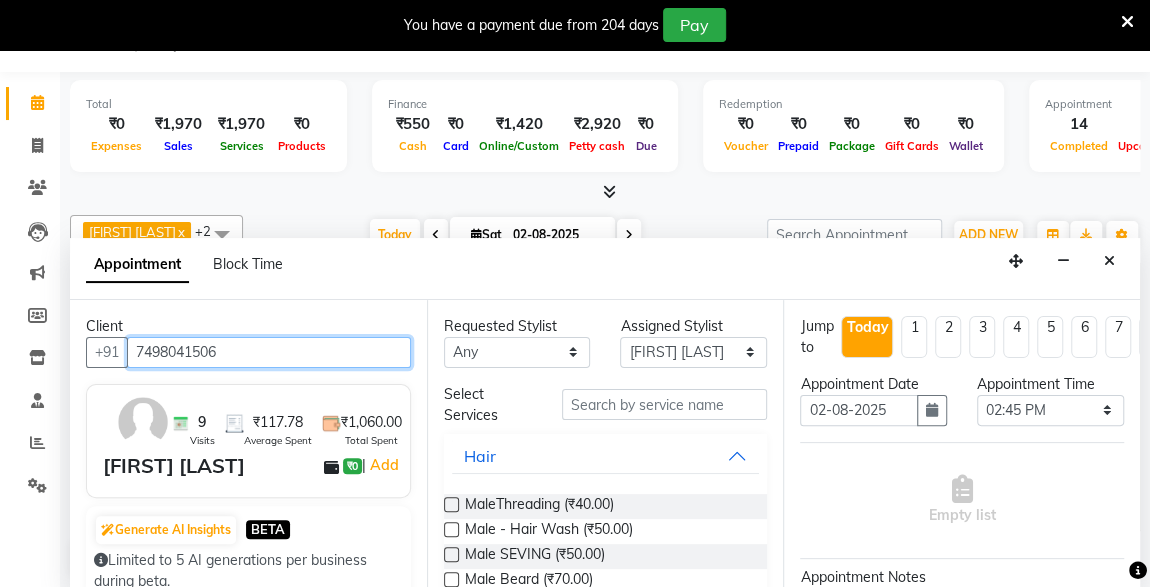 type on "7498041506" 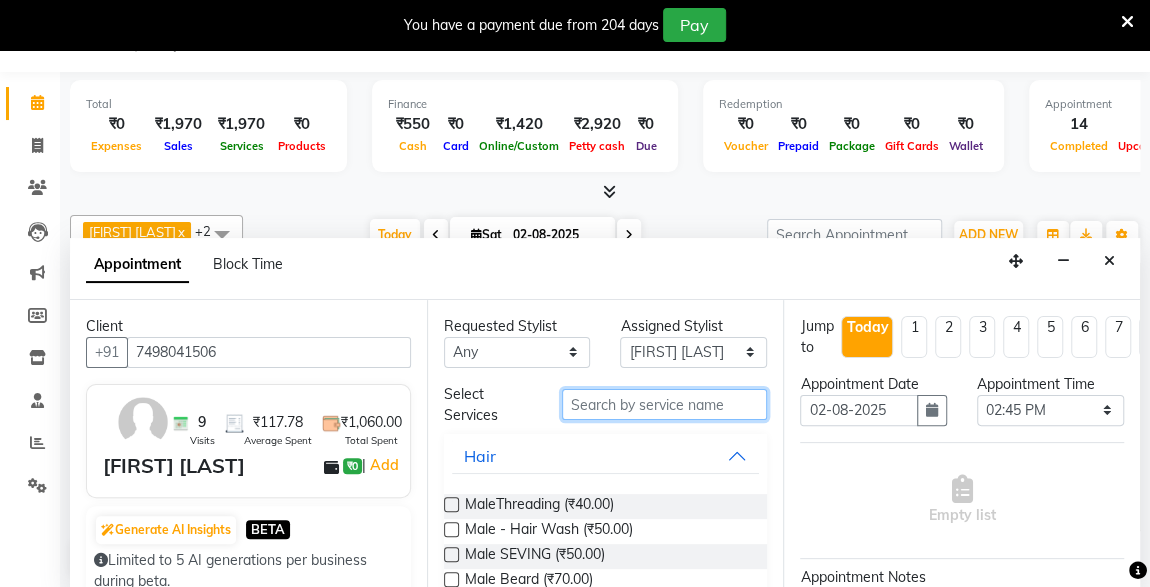 click at bounding box center [665, 404] 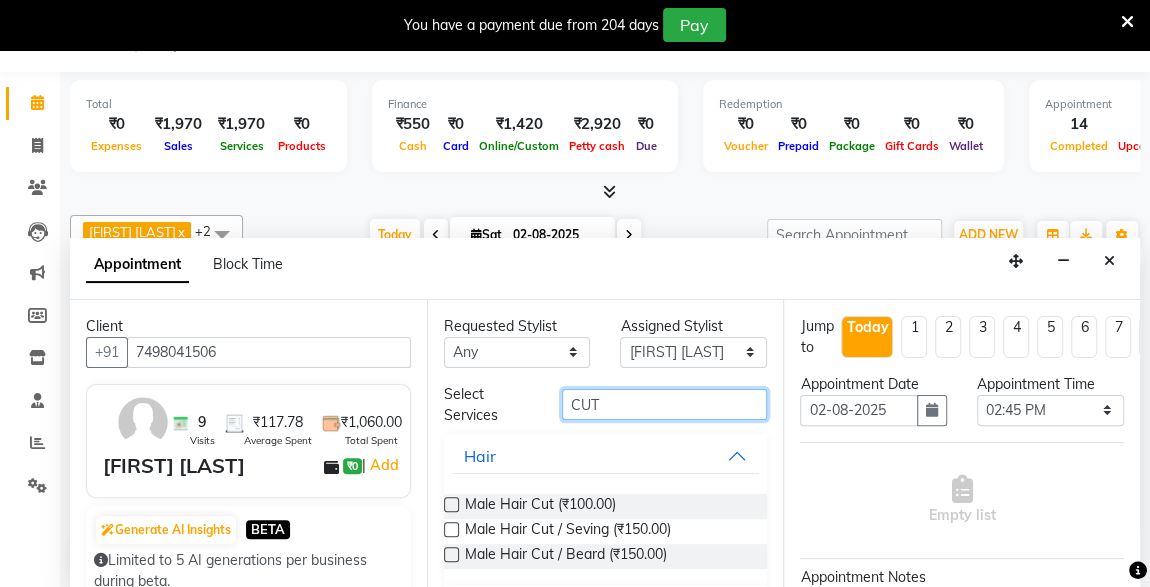 type on "CUT" 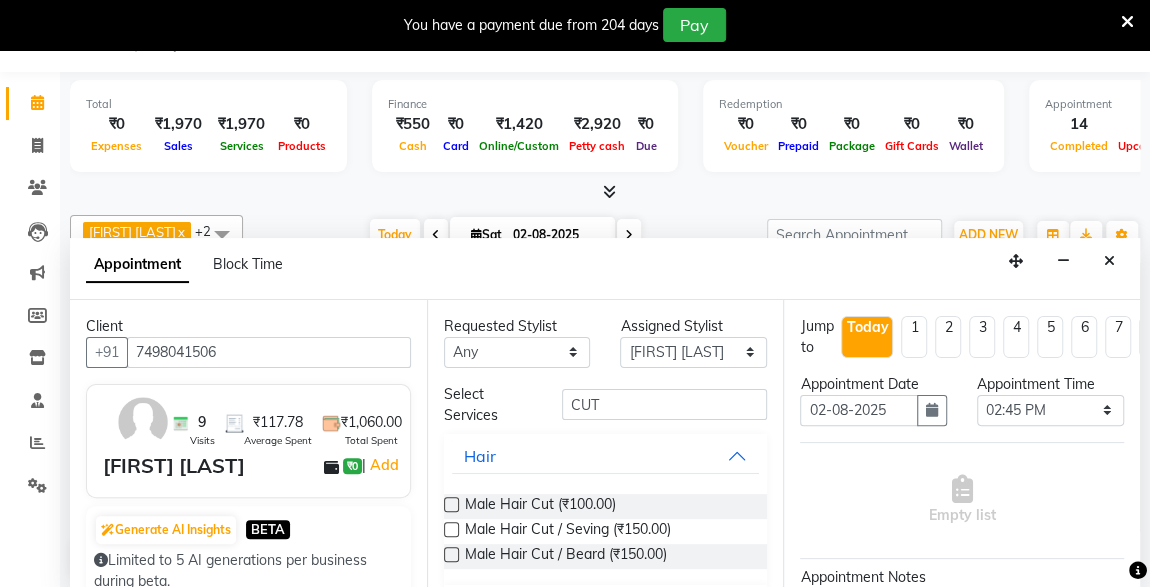 click at bounding box center [451, 504] 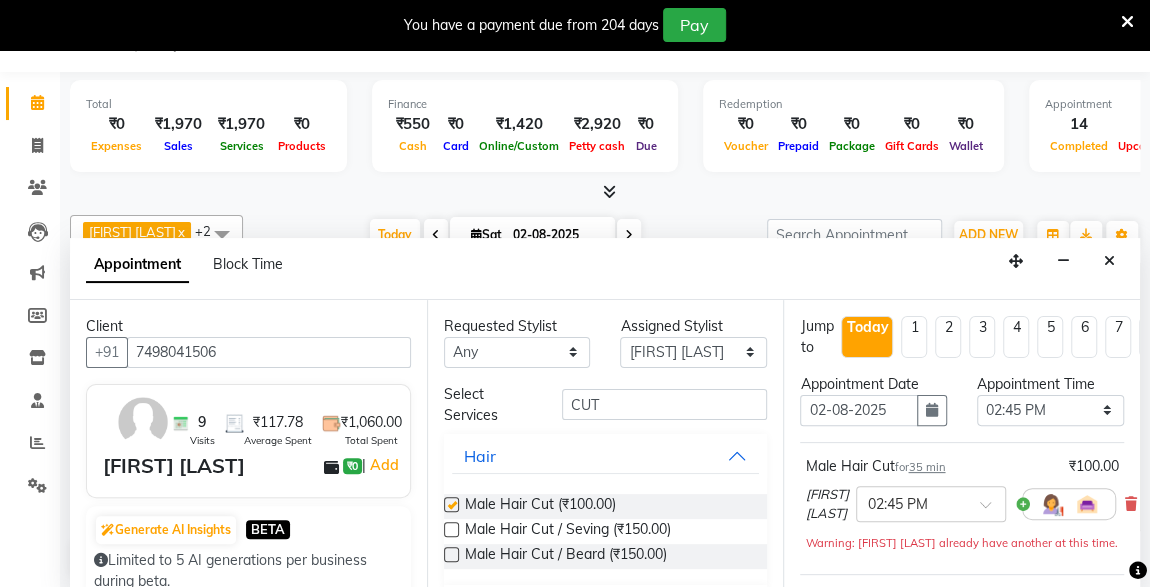 checkbox on "false" 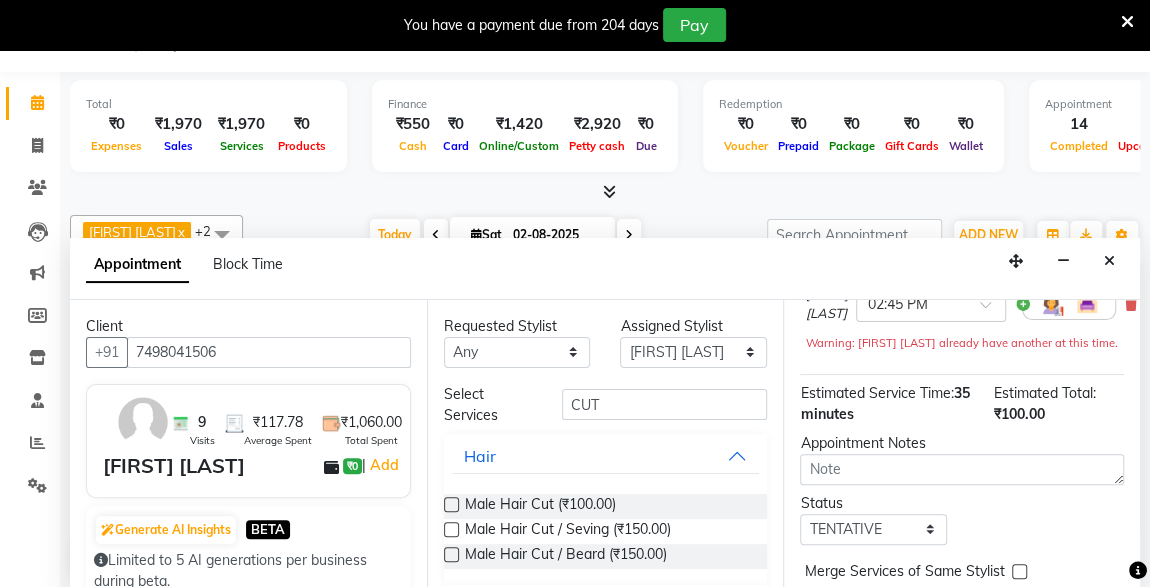 scroll, scrollTop: 310, scrollLeft: 0, axis: vertical 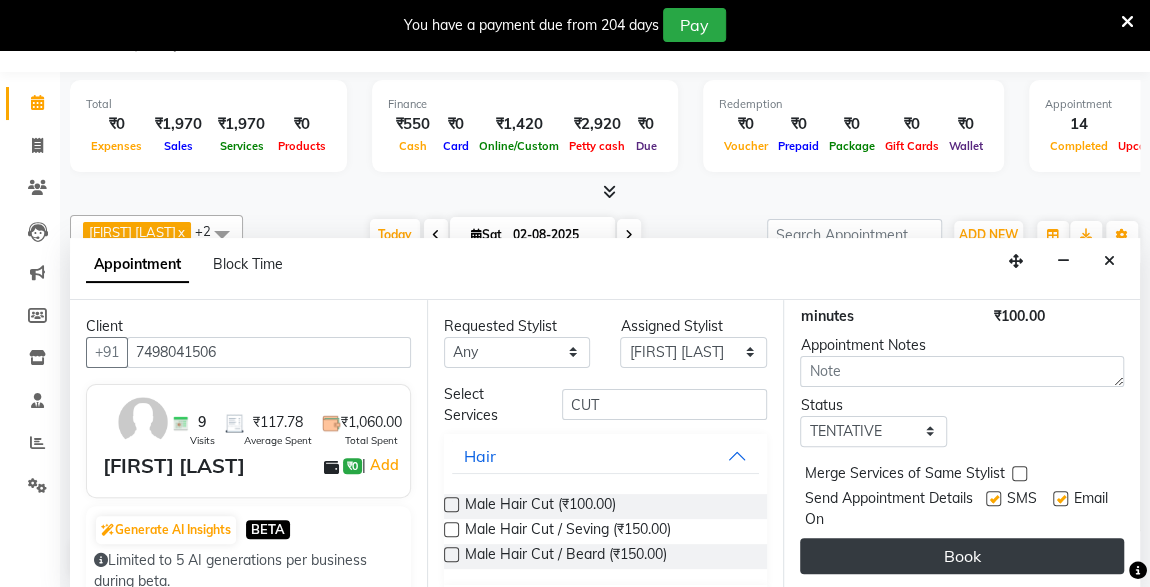 click on "Book" at bounding box center (962, 556) 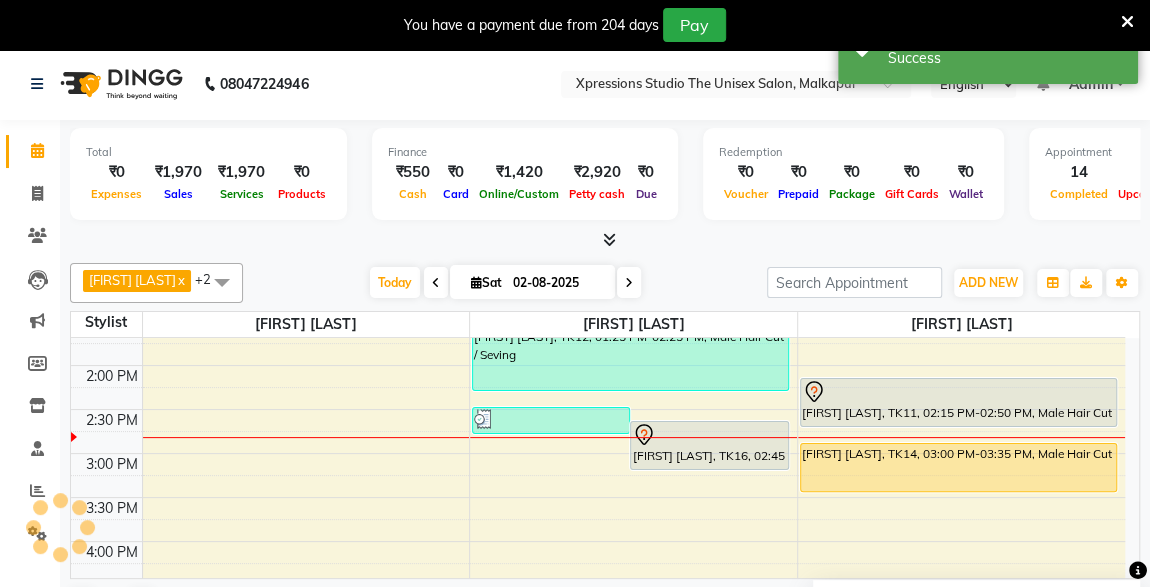 scroll, scrollTop: 0, scrollLeft: 0, axis: both 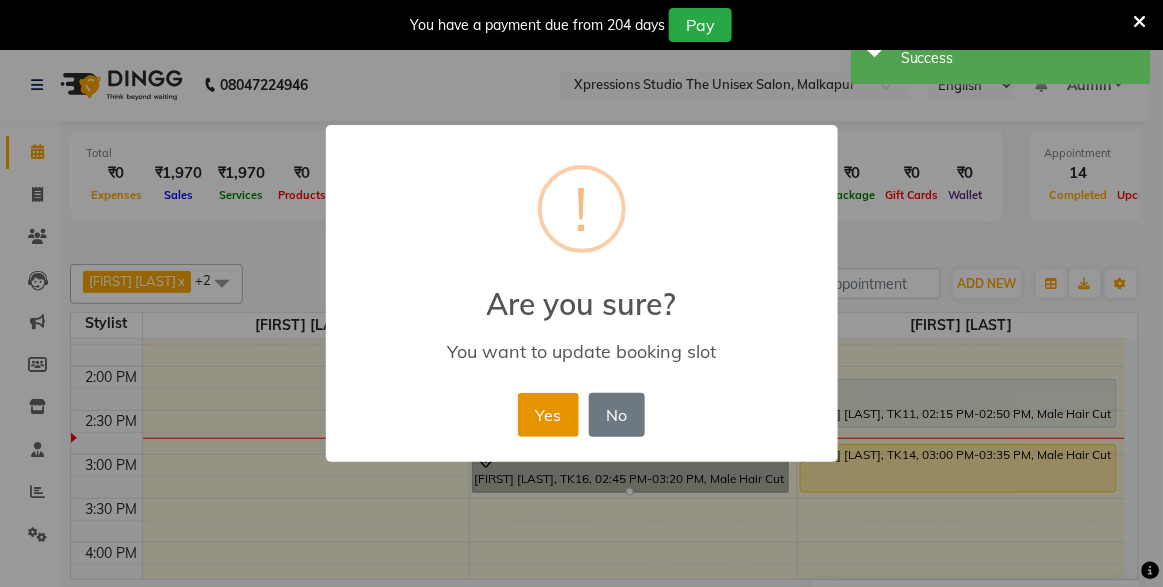 click on "Yes" at bounding box center [548, 415] 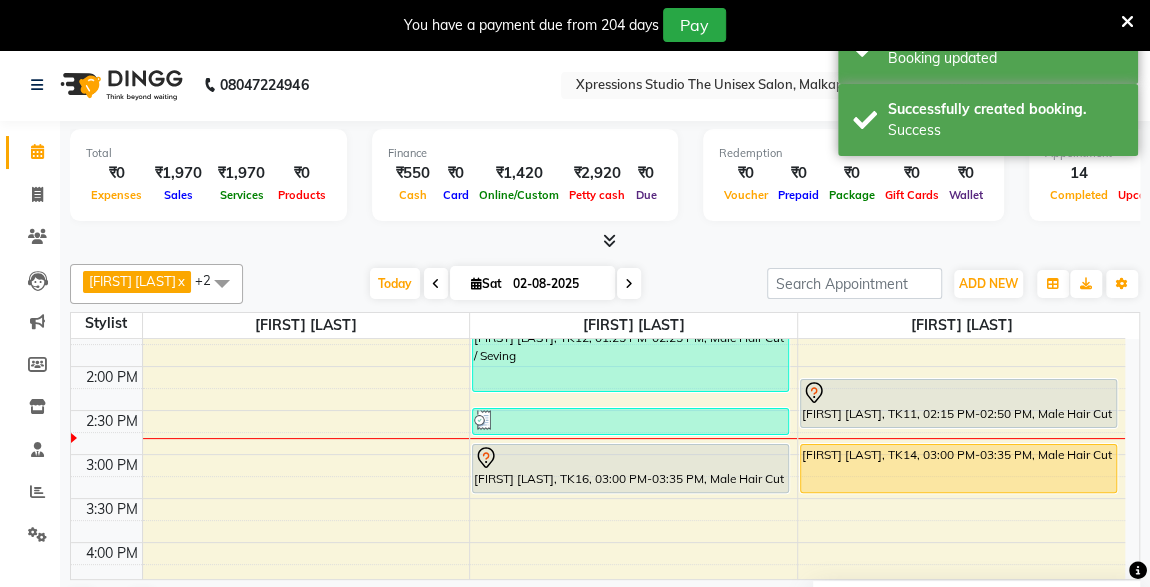 click on "[FIRST] [LAST], TK16, 03:00 PM-03:35 PM, Male Hair Cut" at bounding box center (630, 468) 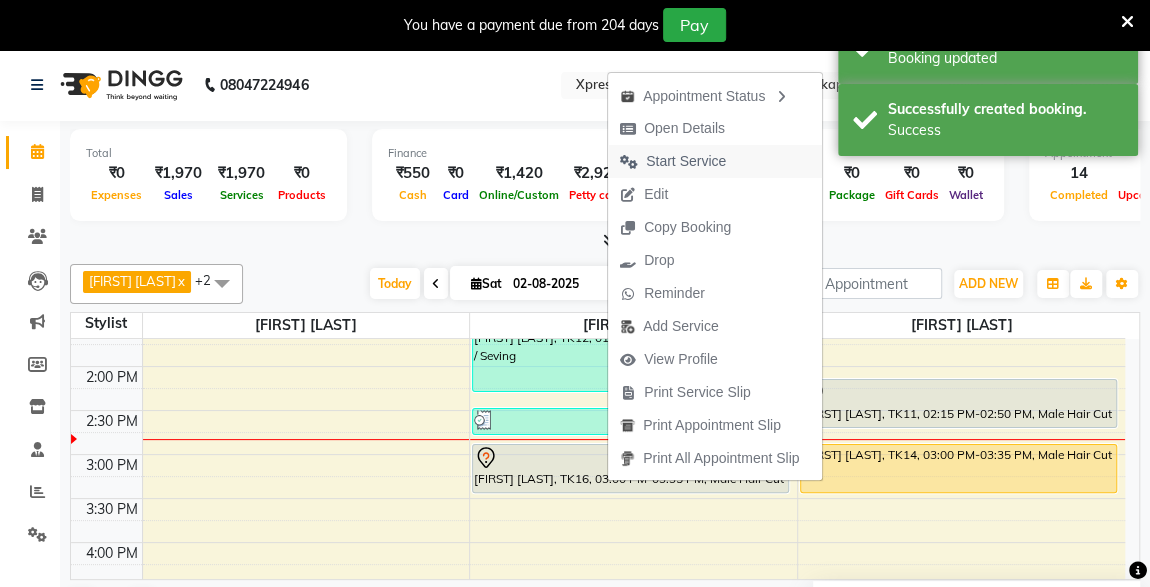 click on "Start Service" at bounding box center (686, 161) 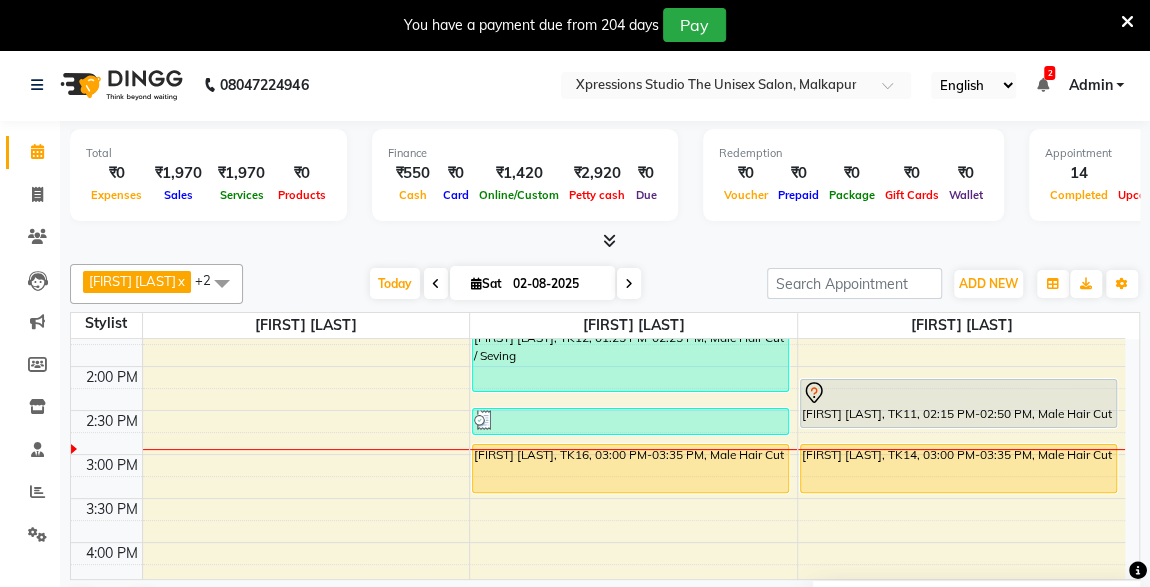 click on "[FIRST] [LAST], TK14, 03:00 PM-03:35 PM, Male Hair Cut" at bounding box center (958, 468) 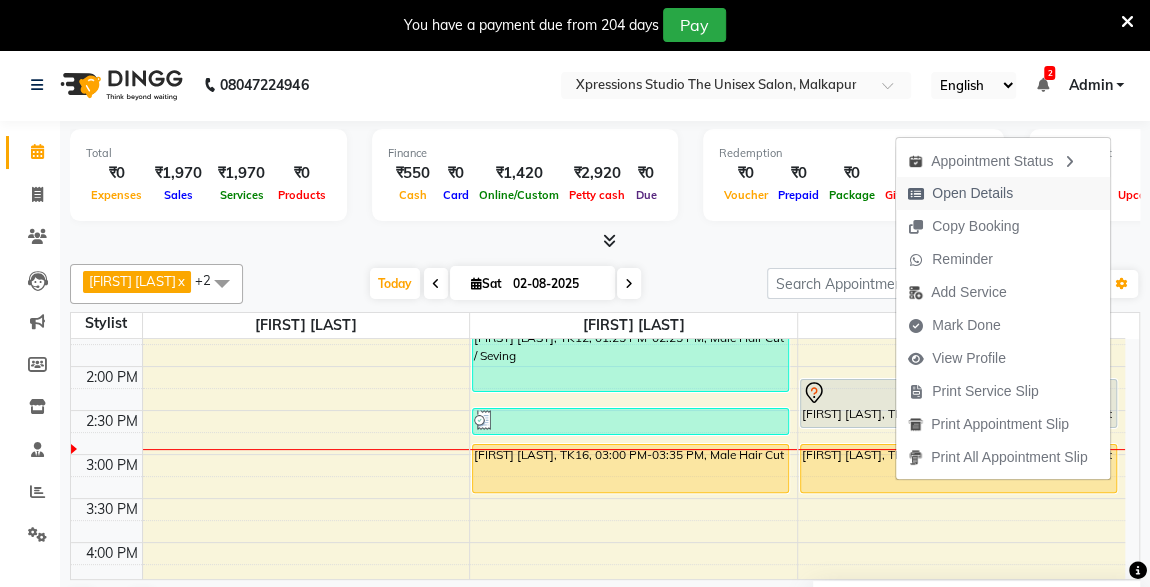 click on "Open Details" at bounding box center (972, 193) 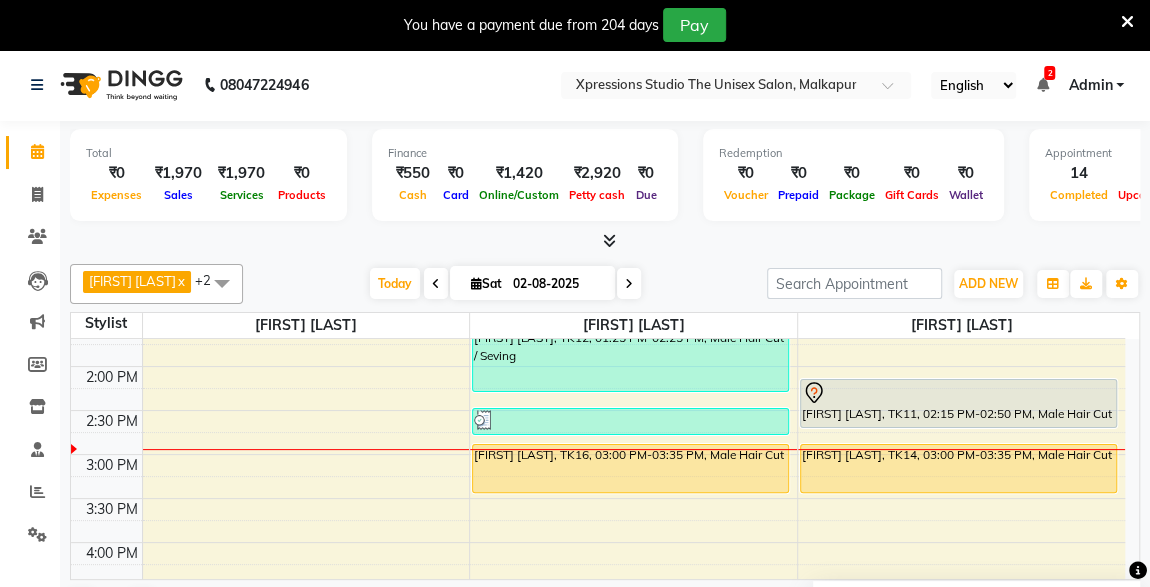 click on "[FIRST] [LAST], TK14, 03:00 PM-03:35 PM, Male Hair Cut" at bounding box center (958, 468) 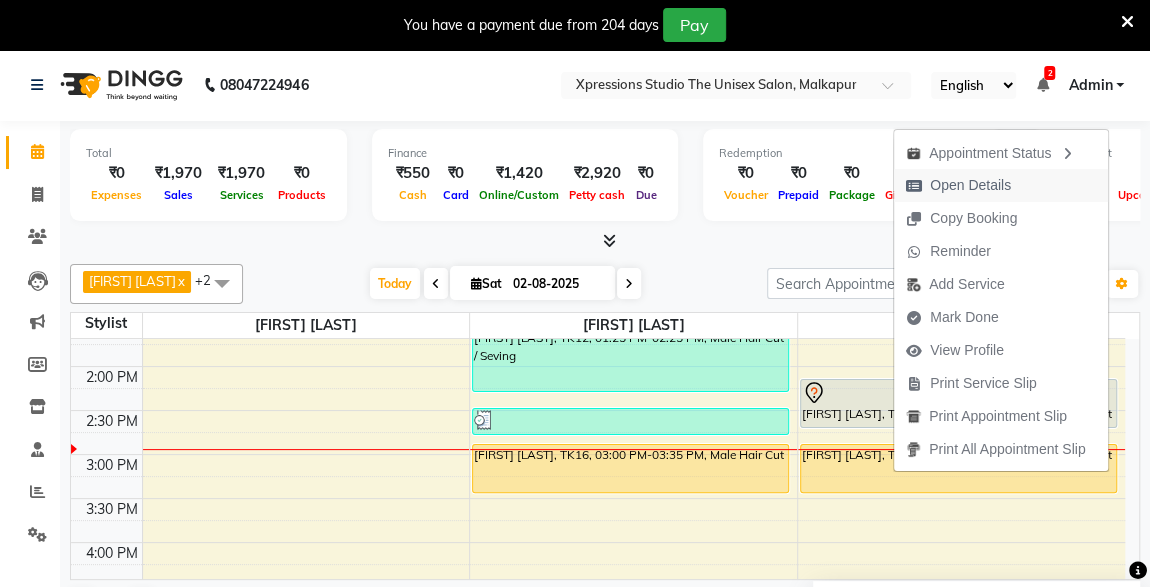 click on "Open Details" at bounding box center [970, 185] 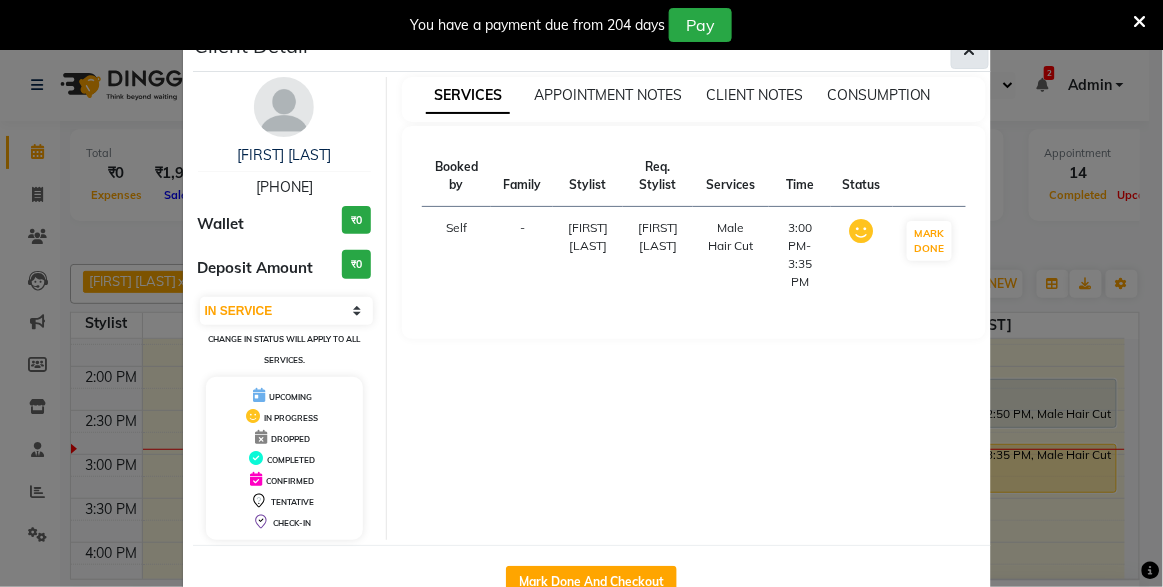 click 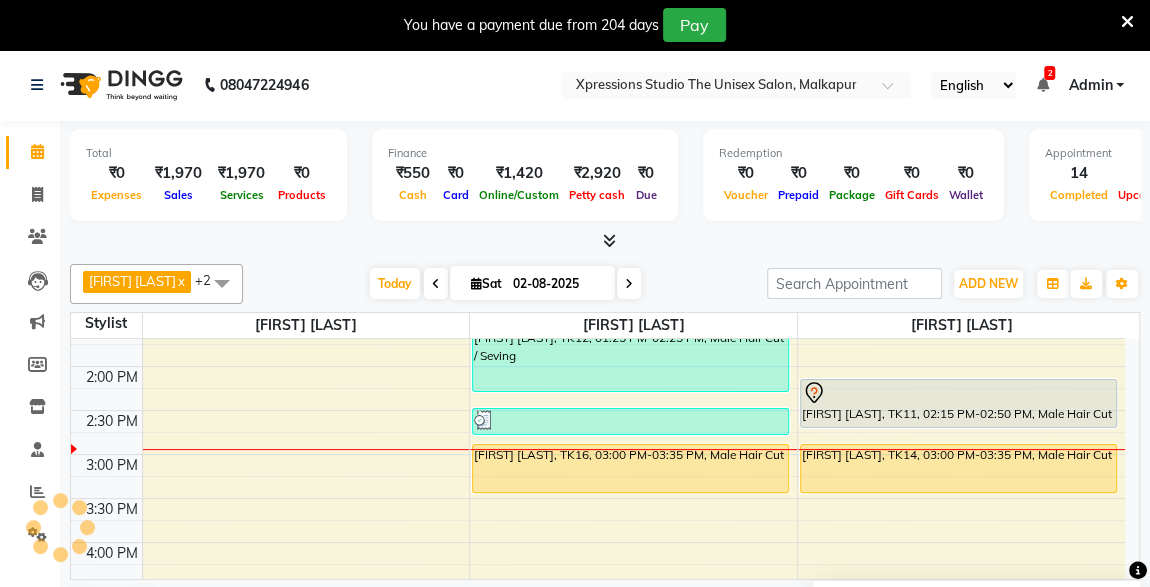 click on "[FIRST] [LAST], TK14, 03:00 PM-03:35 PM, Male Hair Cut" at bounding box center [958, 468] 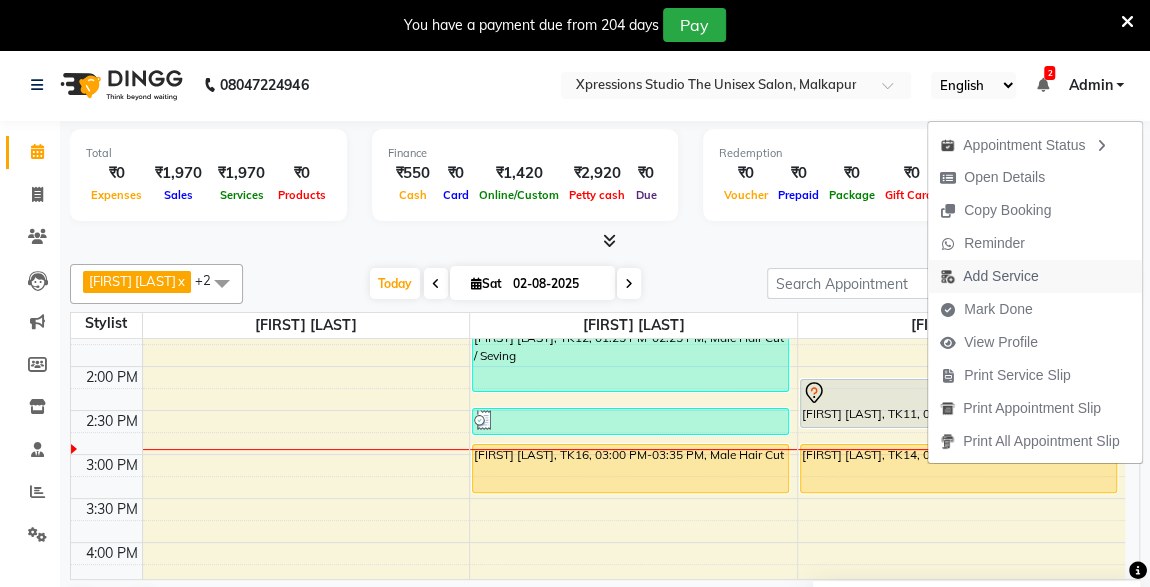 click on "Add Service" at bounding box center (1000, 276) 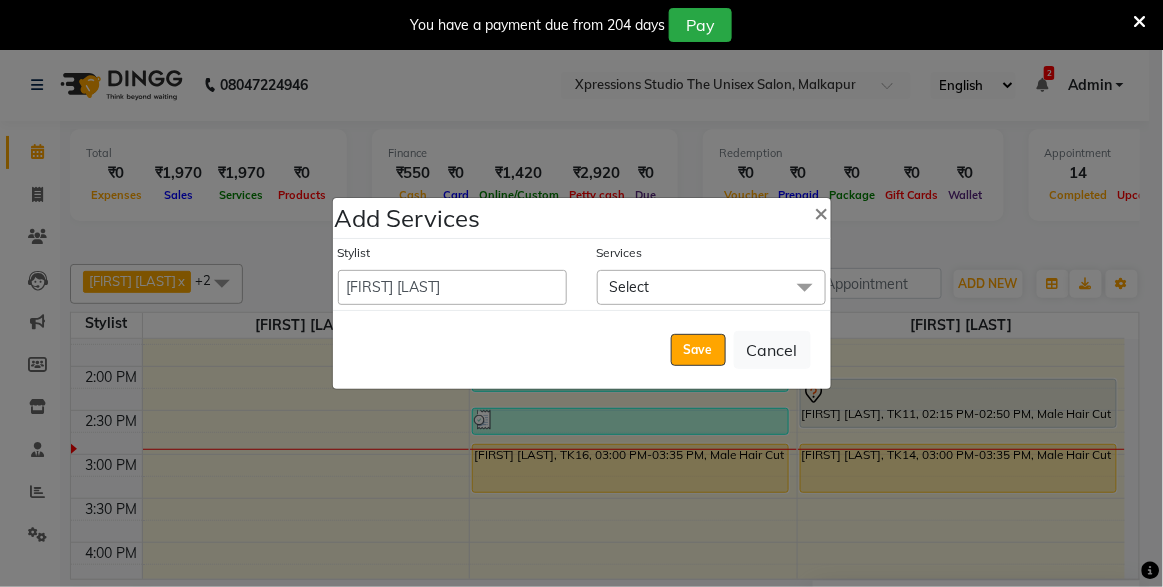 click on "Select" 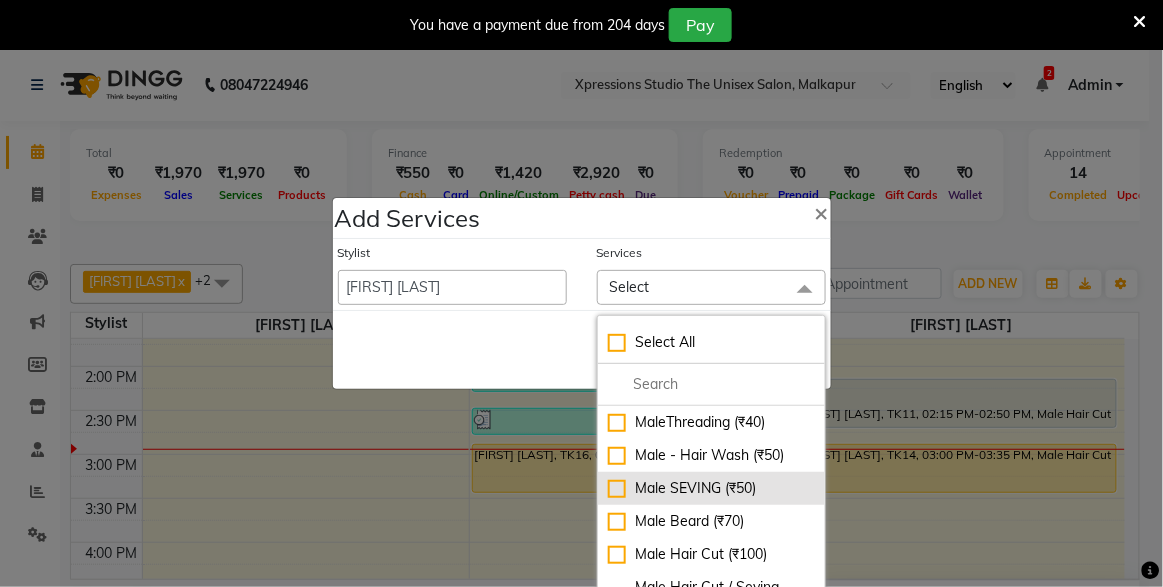 click on "Male SEVING  (₹50)" 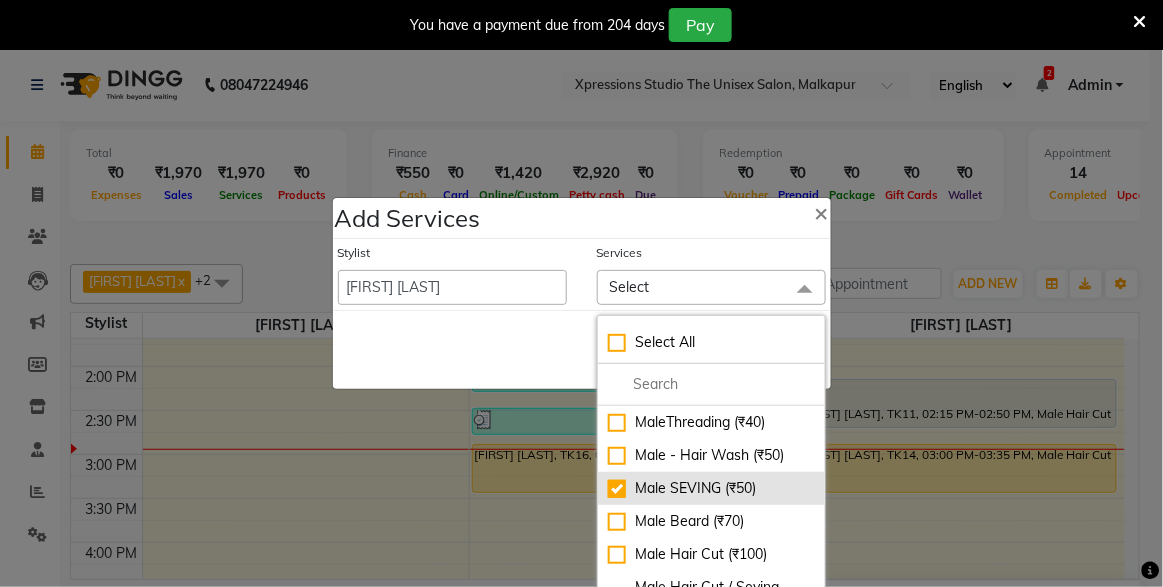 checkbox on "true" 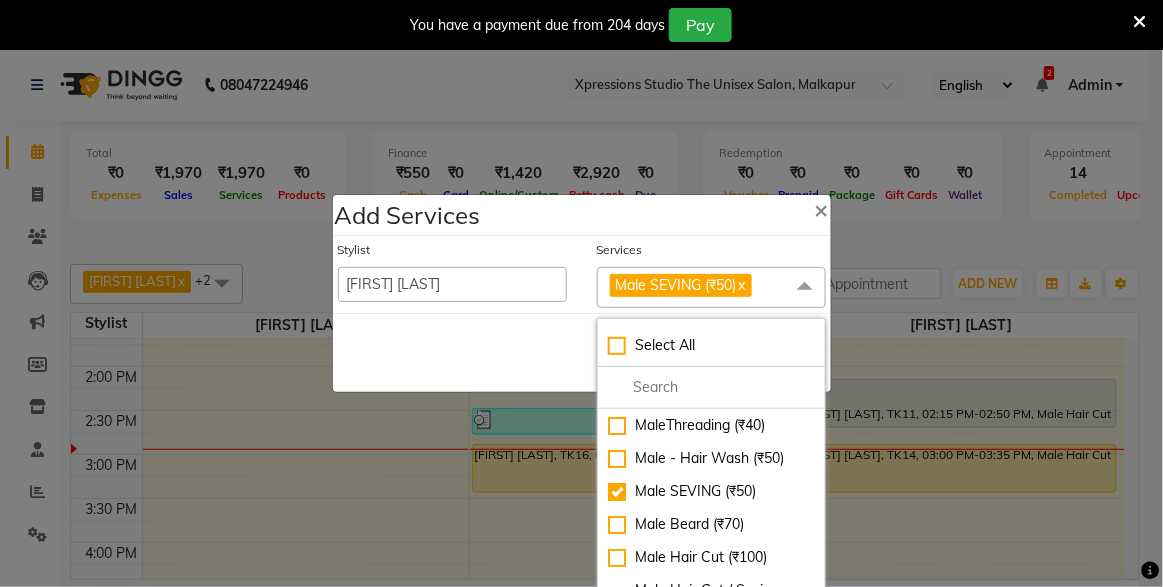 click 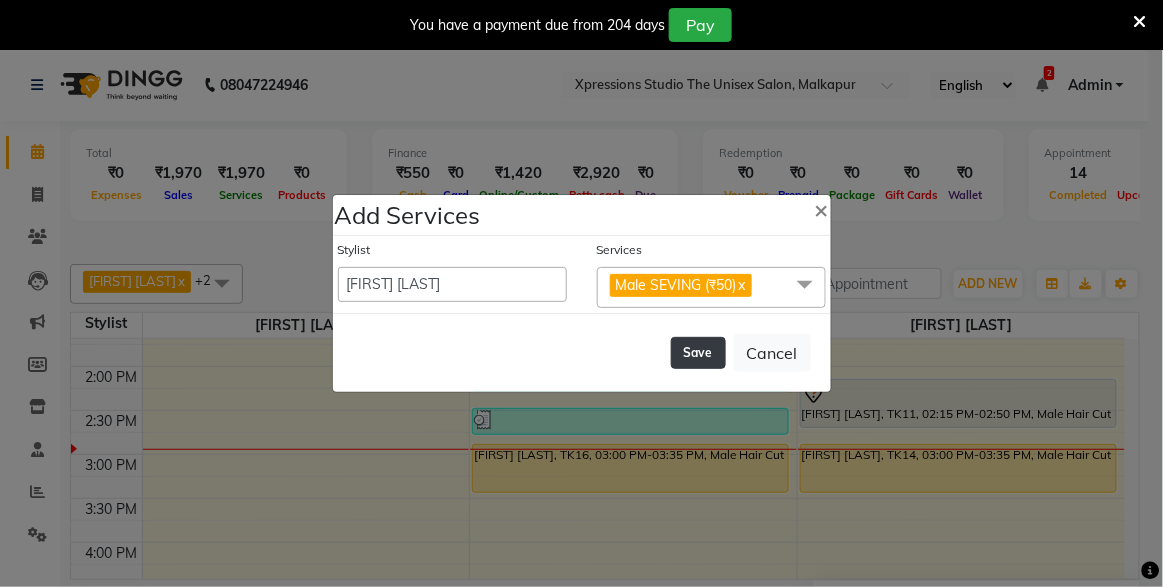 click on "Save" 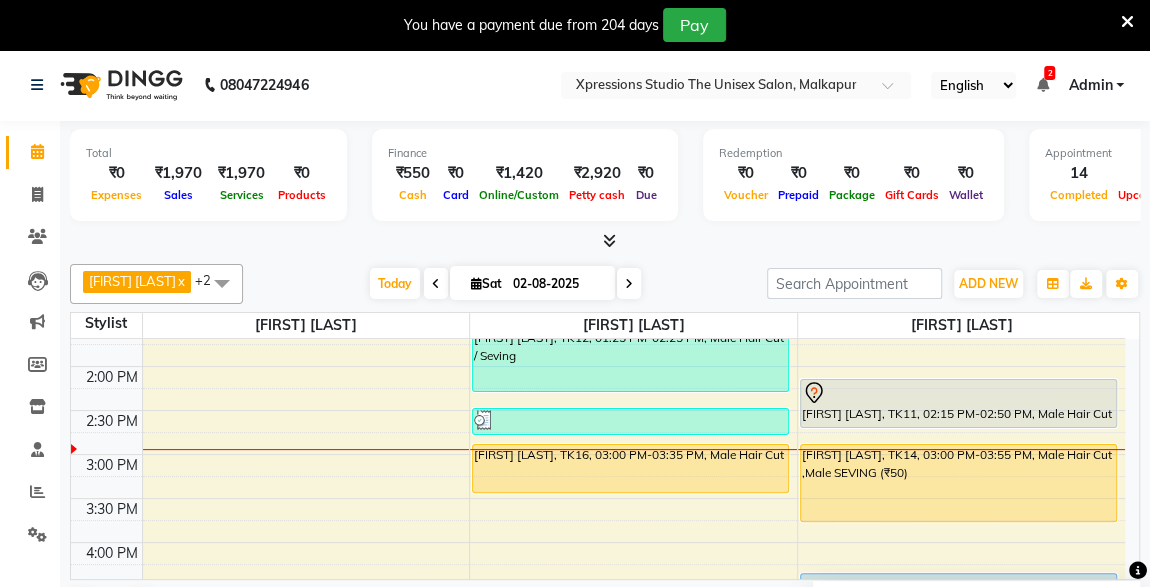 scroll, scrollTop: 711, scrollLeft: 0, axis: vertical 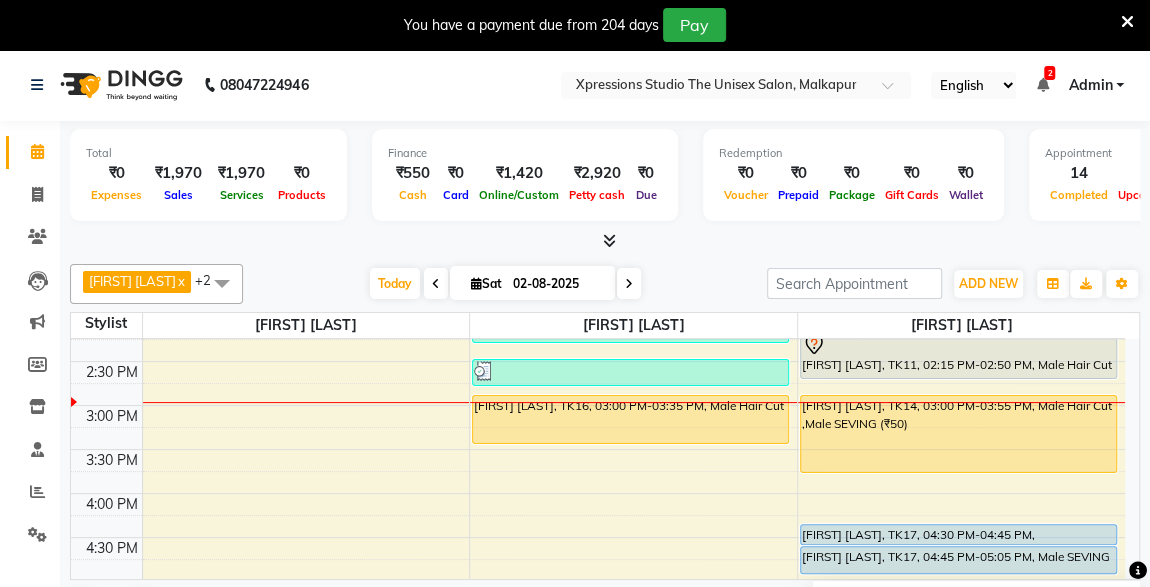 click on "Today  Sat 02-08-2025" at bounding box center [505, 284] 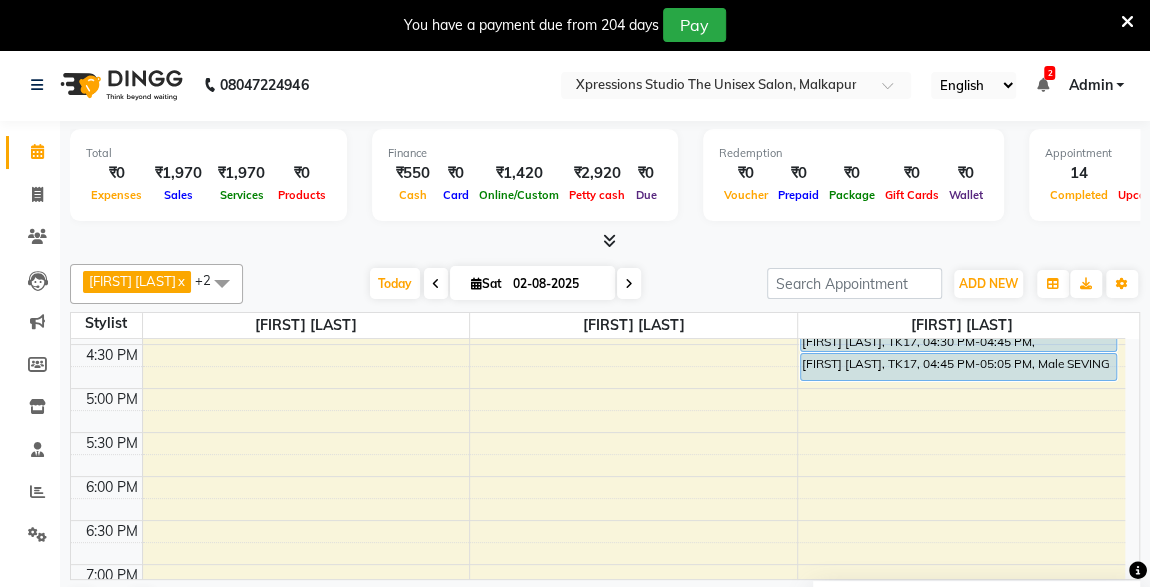 scroll, scrollTop: 760, scrollLeft: 0, axis: vertical 